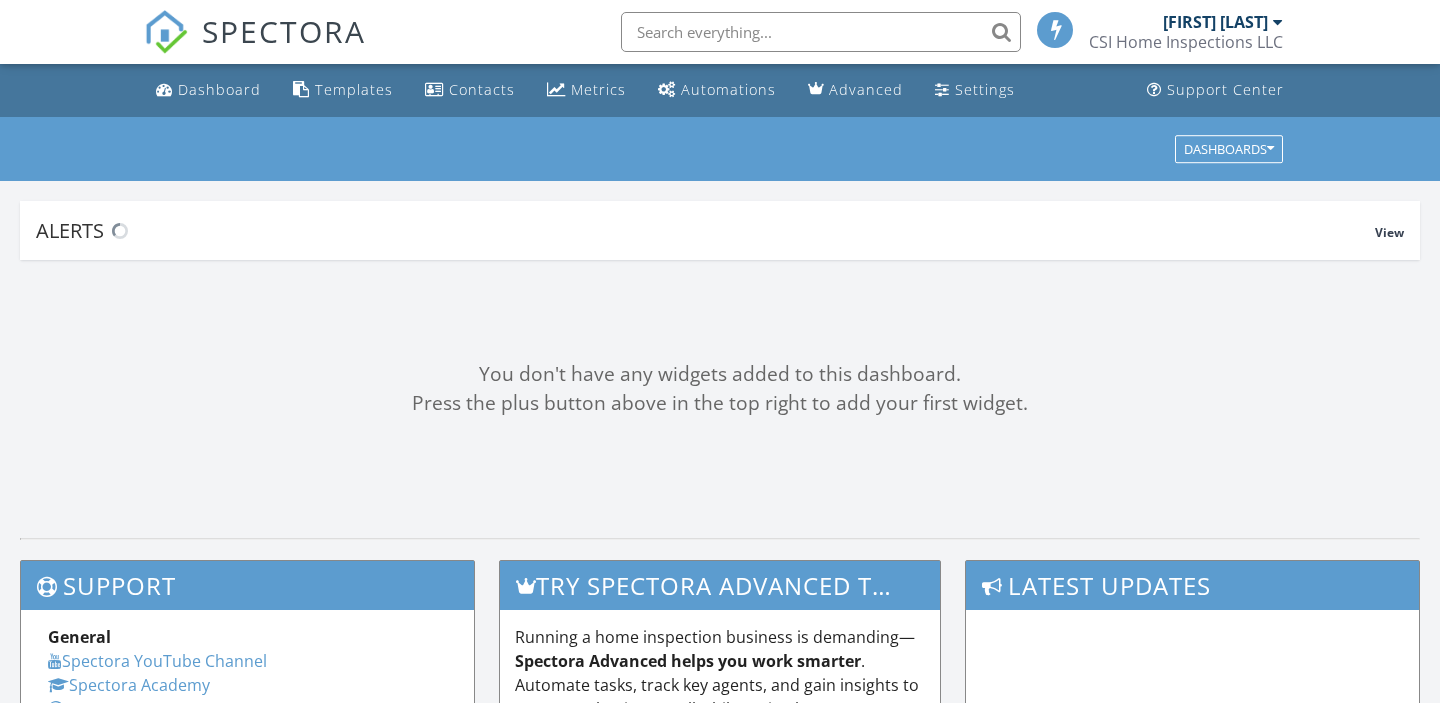scroll, scrollTop: 0, scrollLeft: 0, axis: both 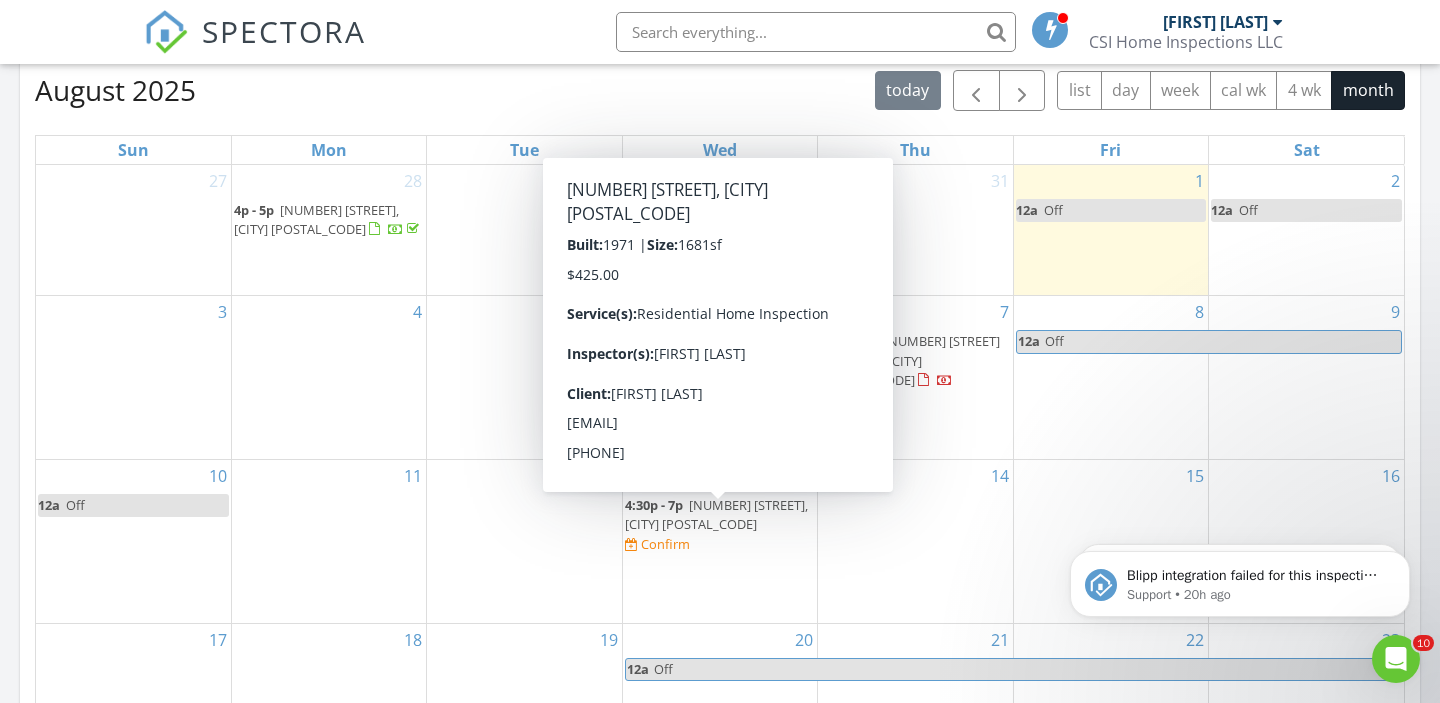 click on "1258 W Cornell St, Vineland 08360" at bounding box center (716, 514) 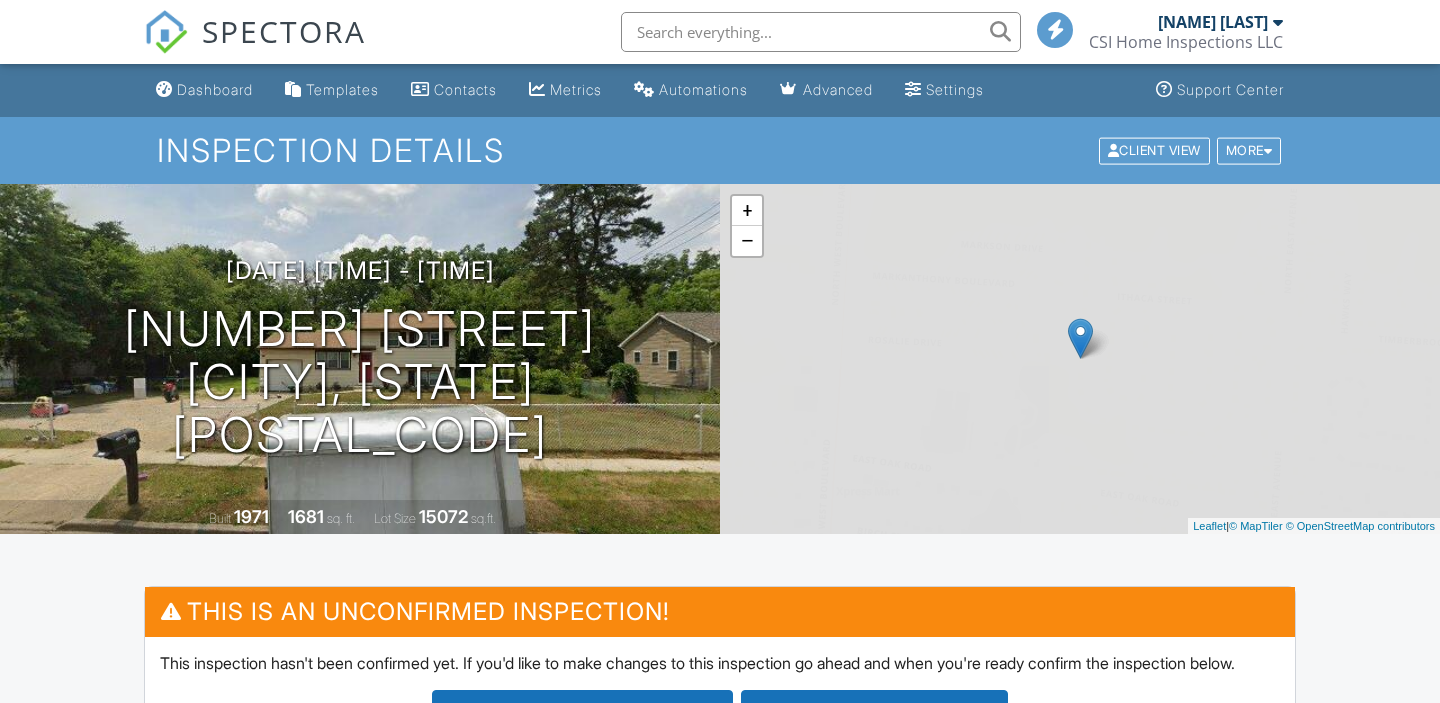 scroll, scrollTop: 0, scrollLeft: 0, axis: both 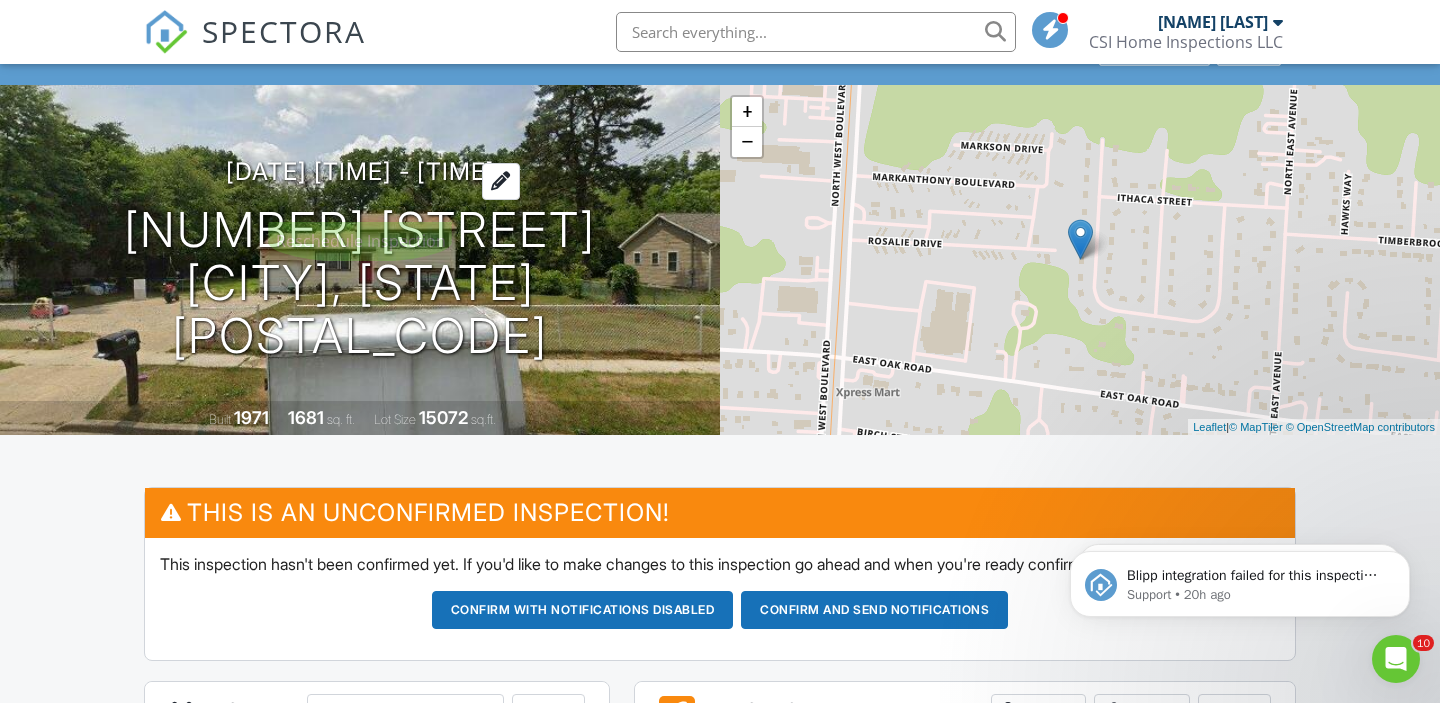 click at bounding box center [501, 181] 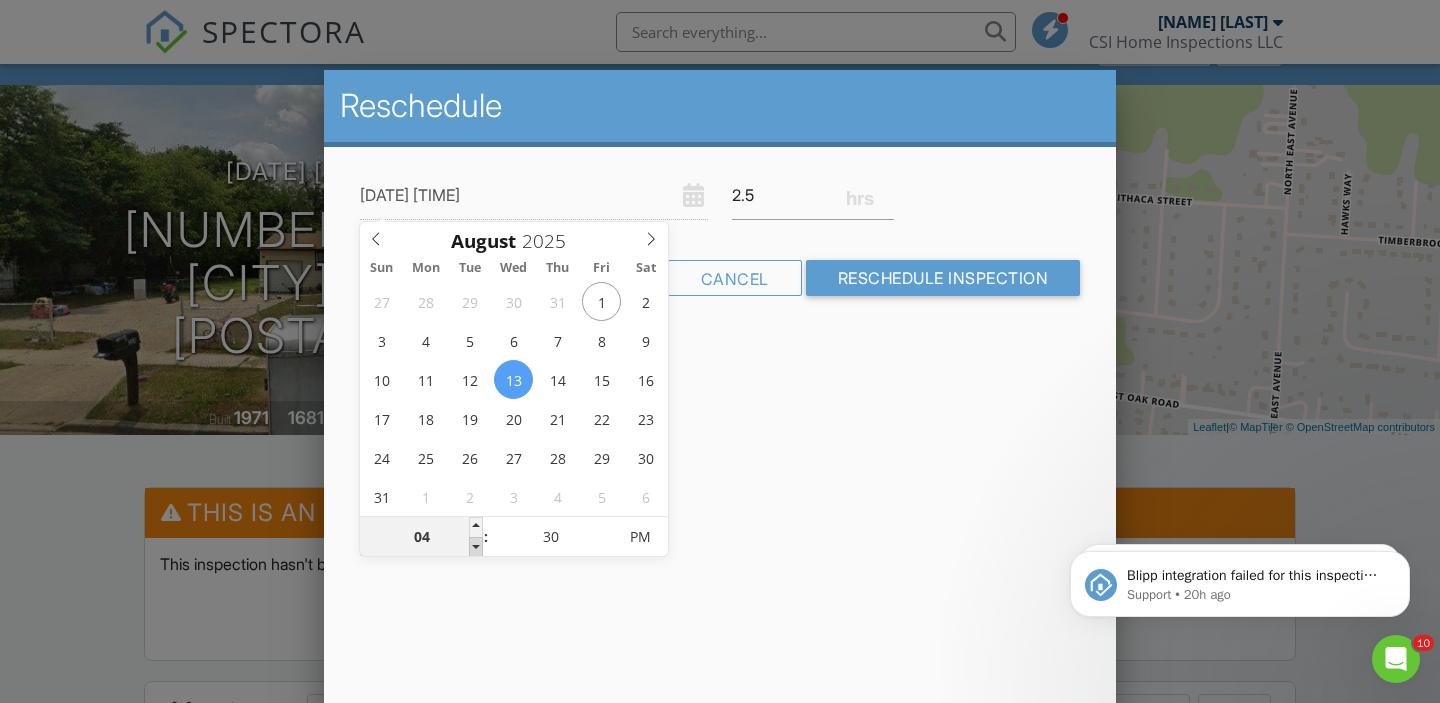 type on "08/13/2025 3:30 PM" 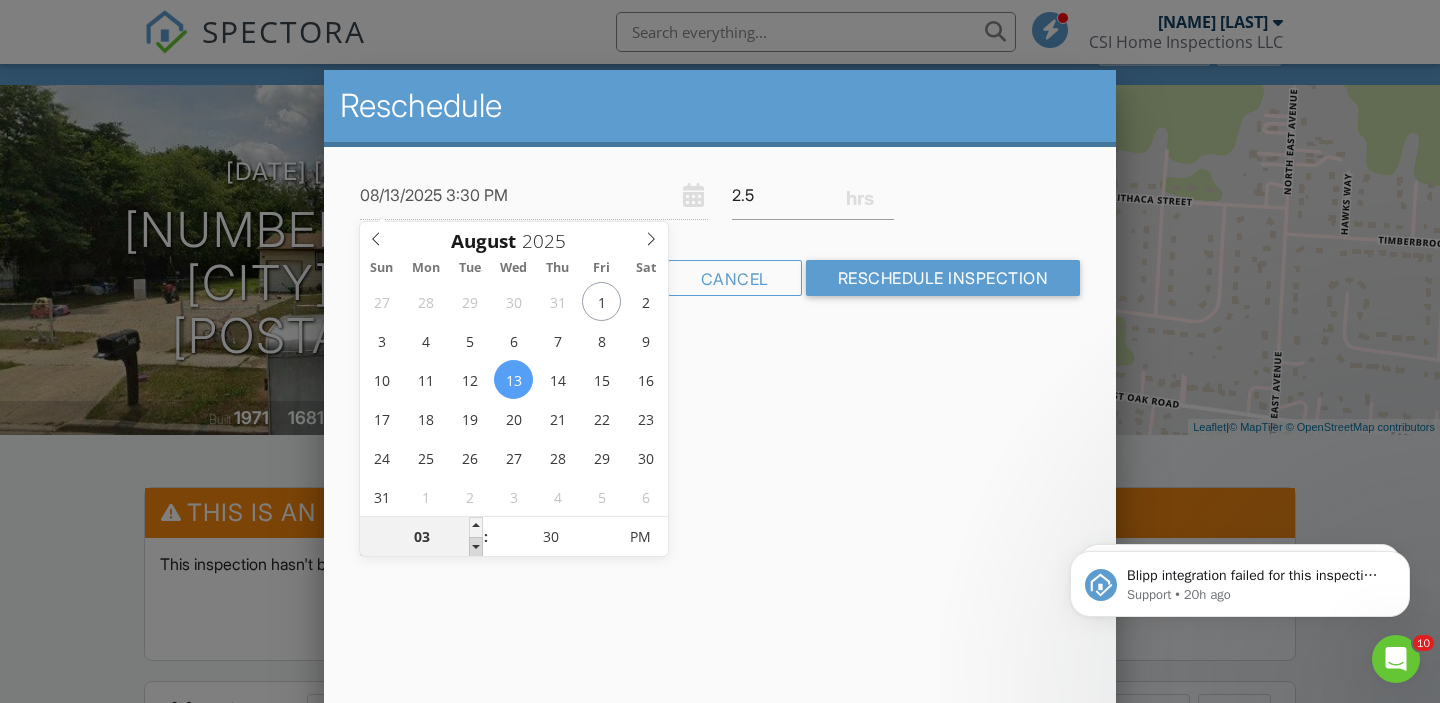 click at bounding box center [476, 547] 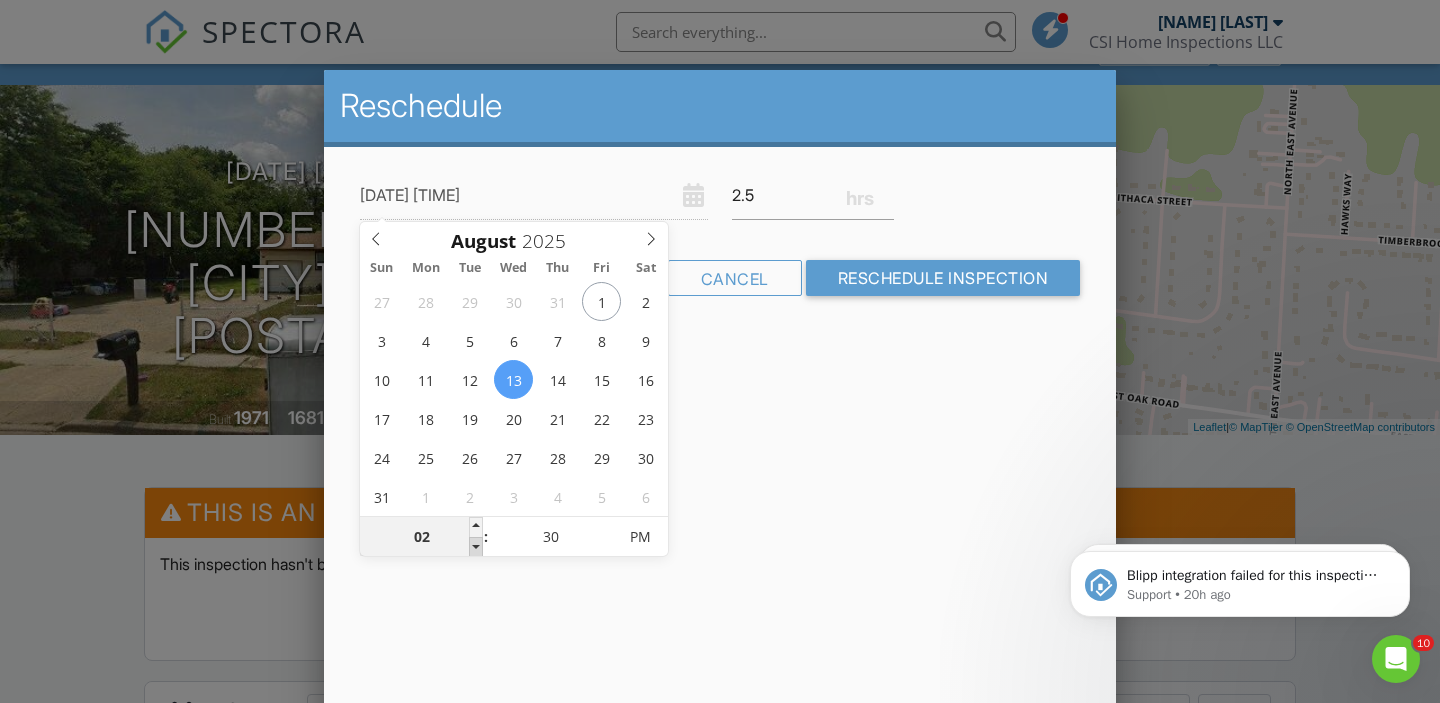 click at bounding box center [476, 547] 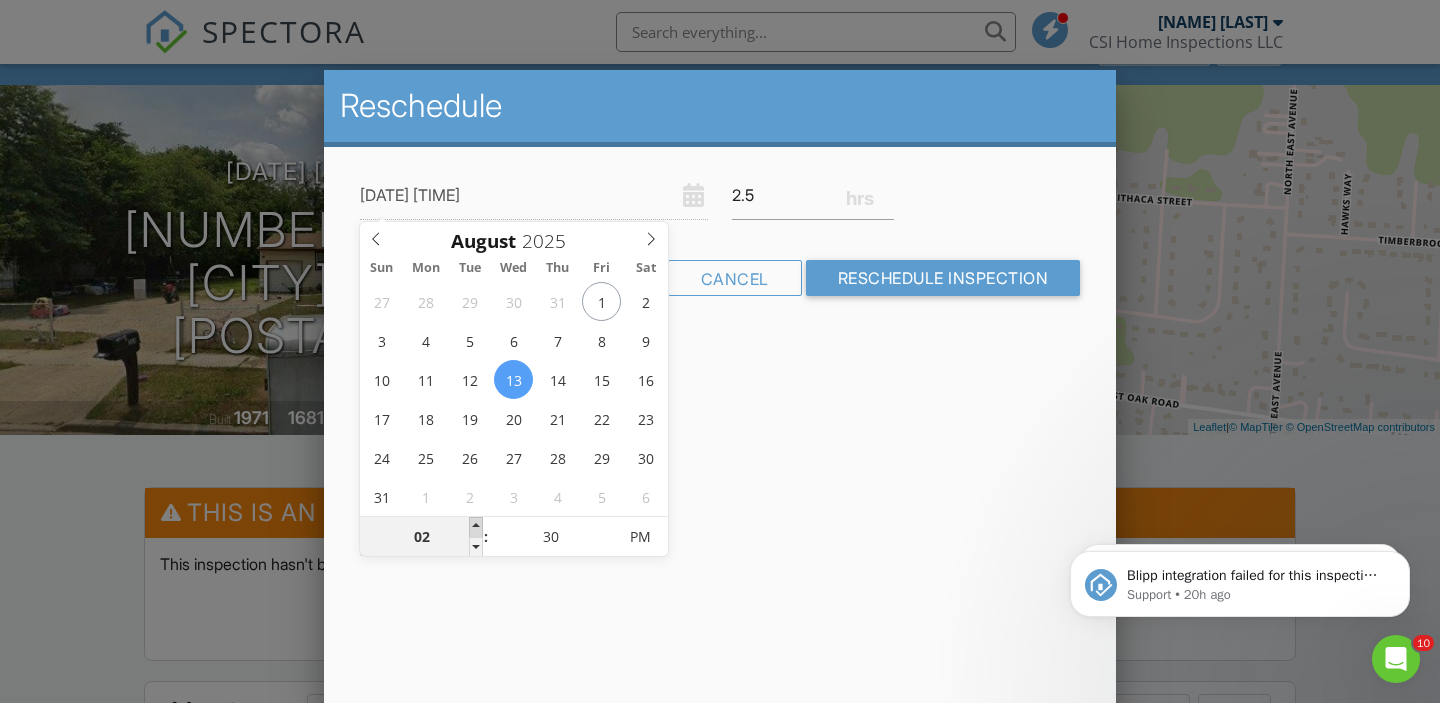type on "08/13/2025 3:30 PM" 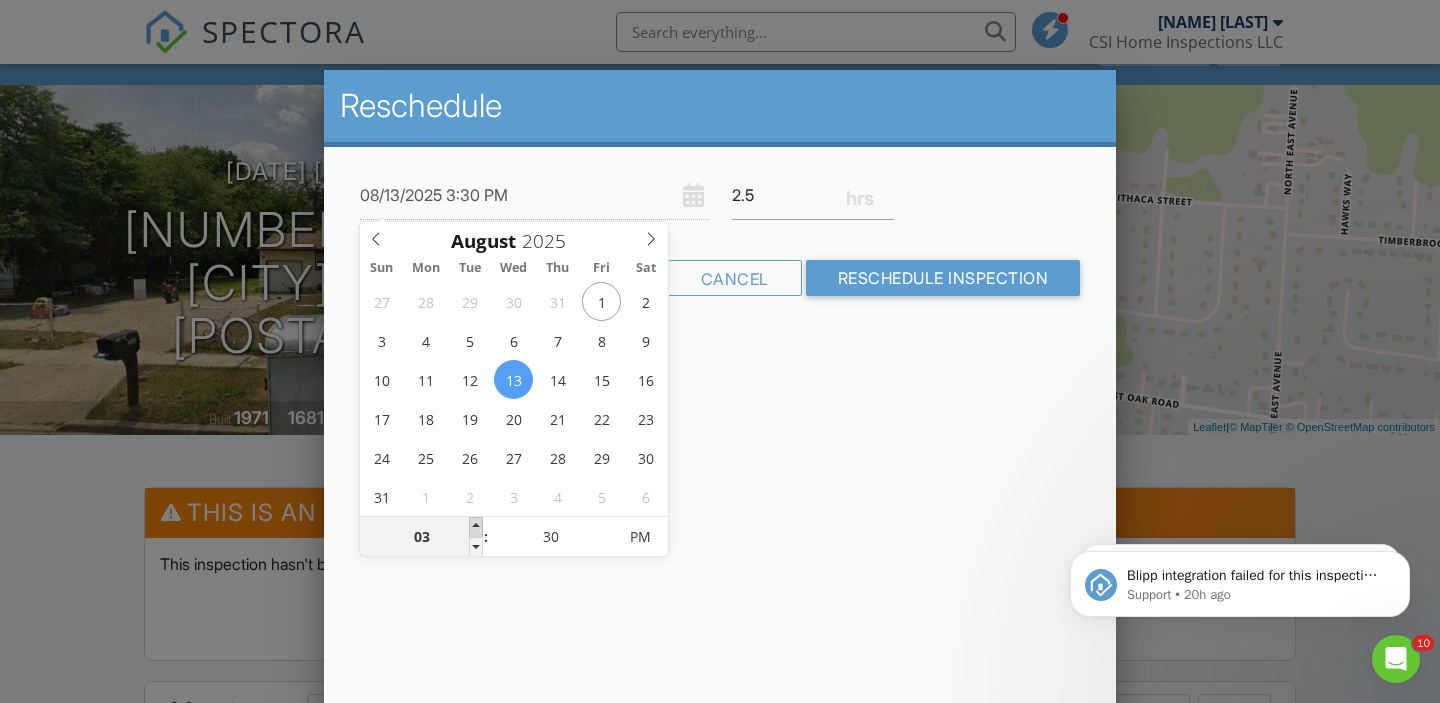 click at bounding box center (476, 527) 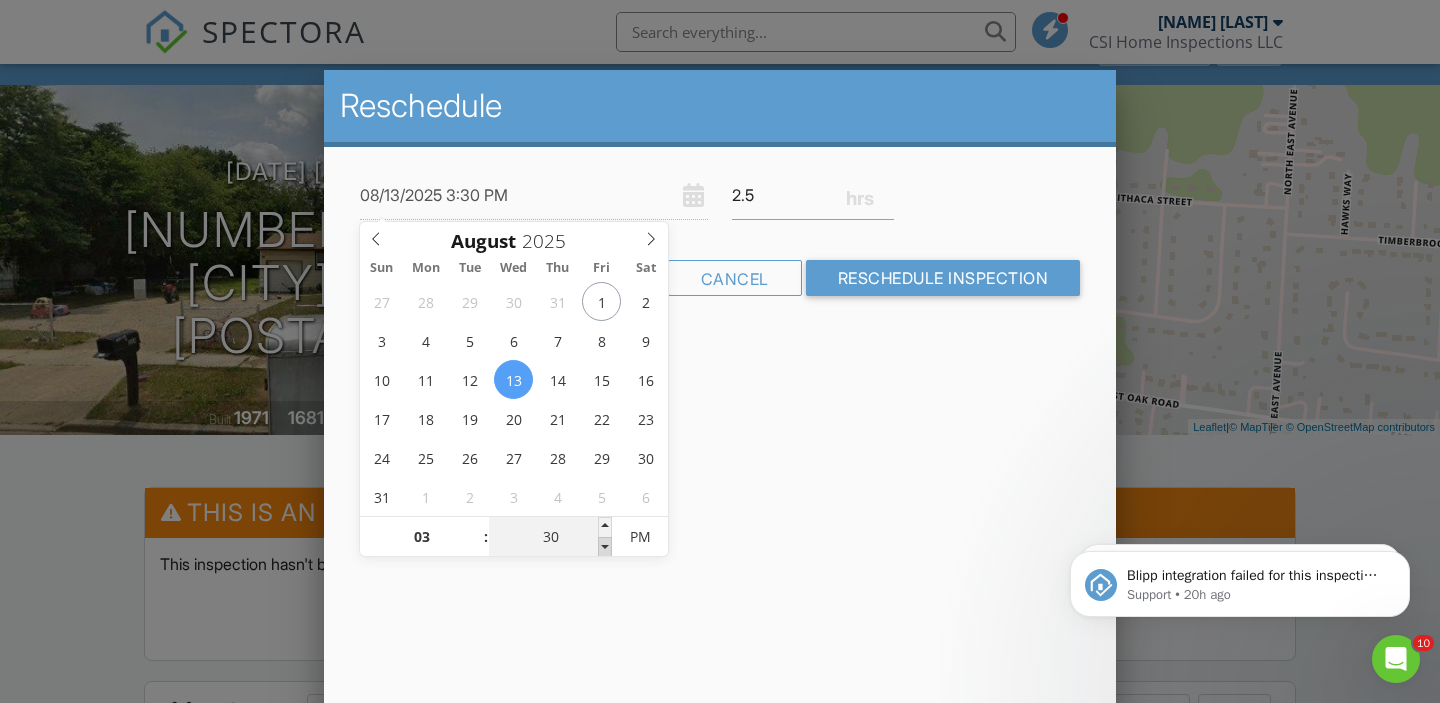 type on "08/13/2025 3:25 PM" 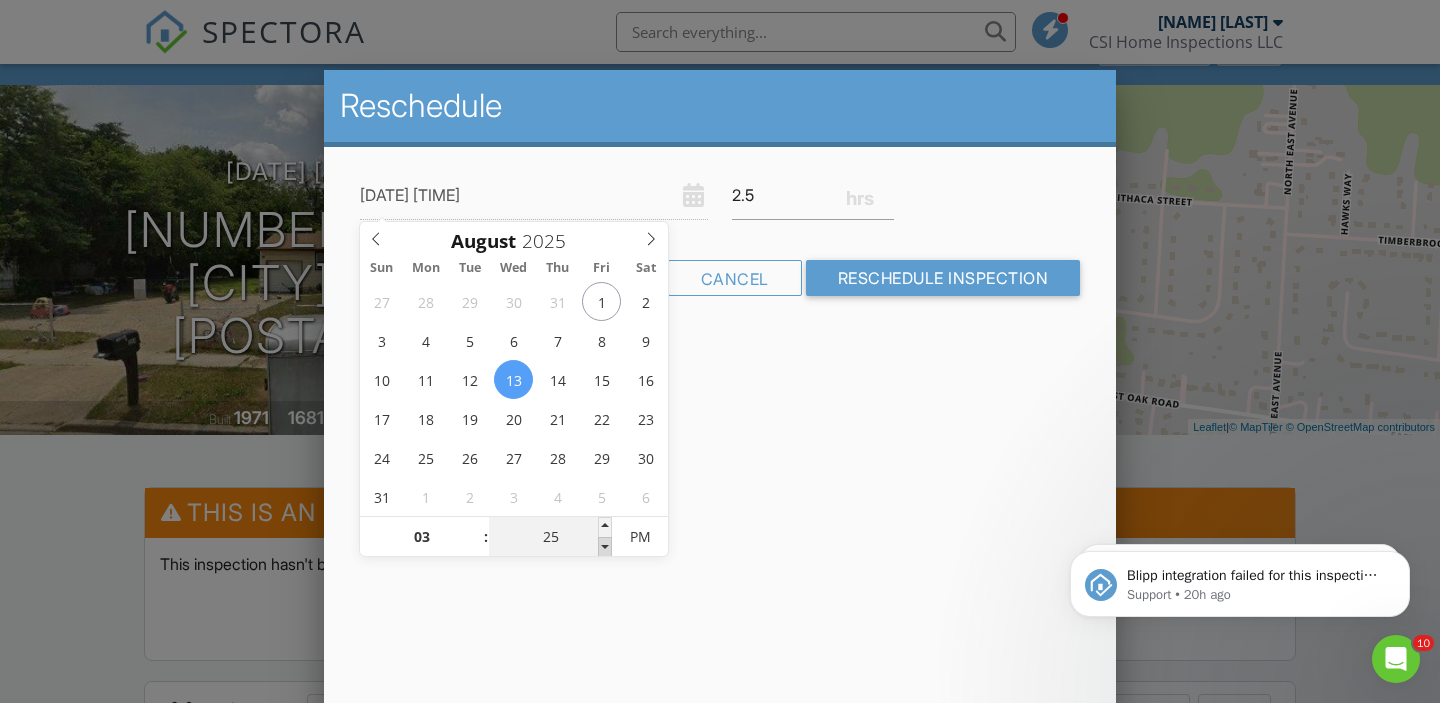 click at bounding box center (605, 547) 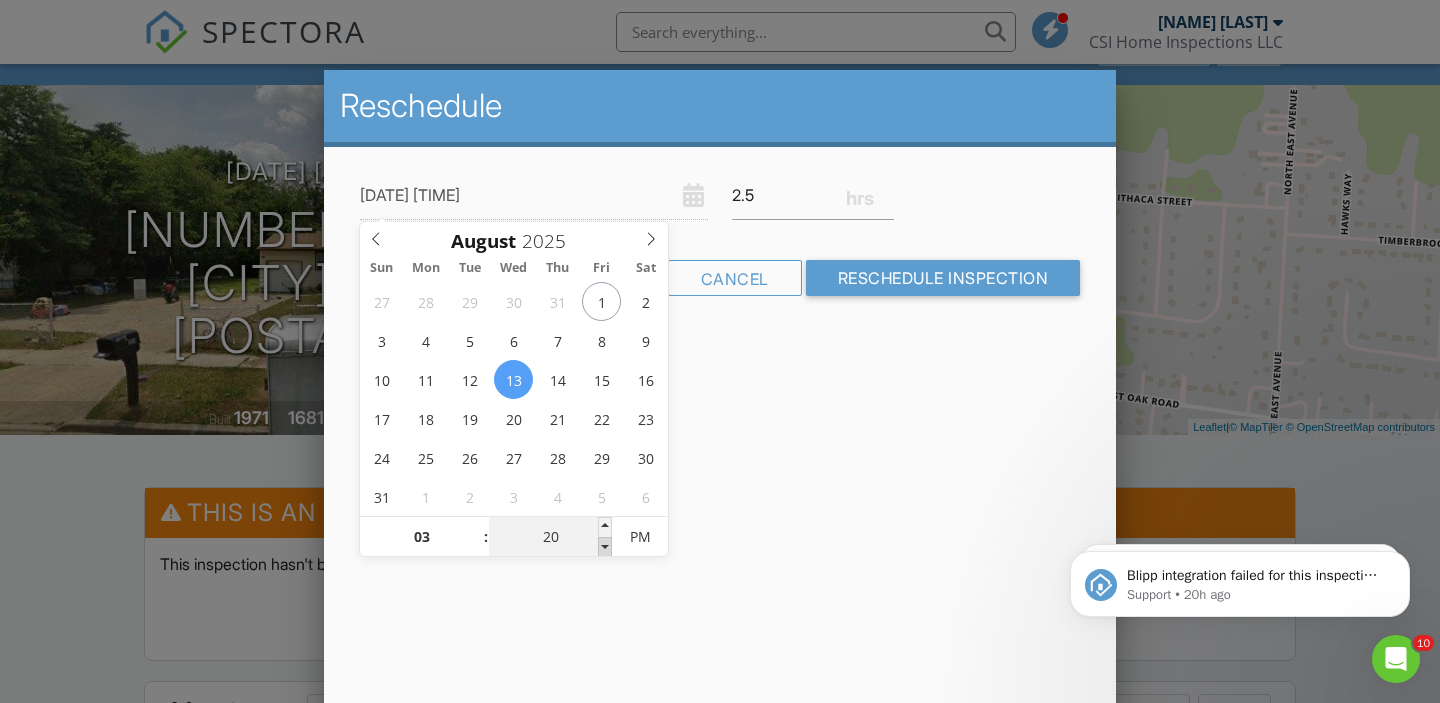 click at bounding box center [605, 547] 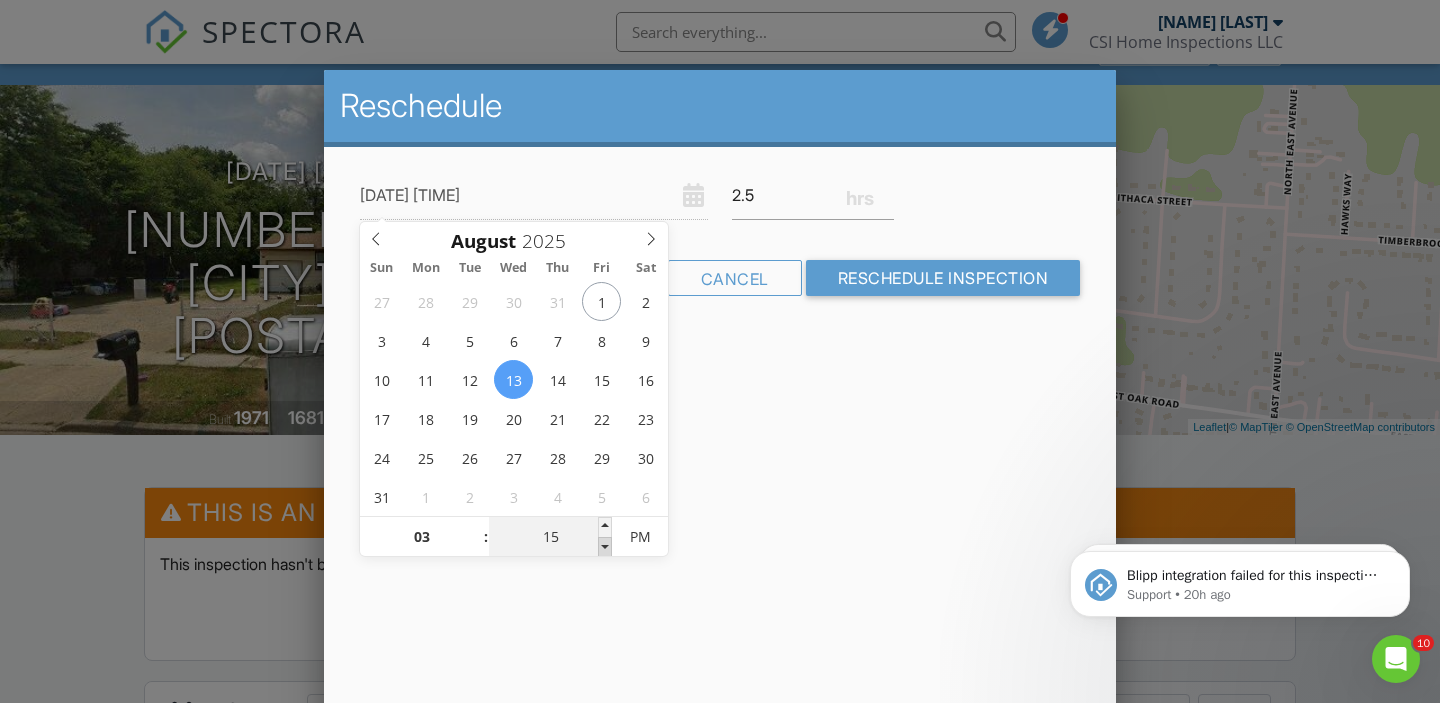 click at bounding box center [605, 547] 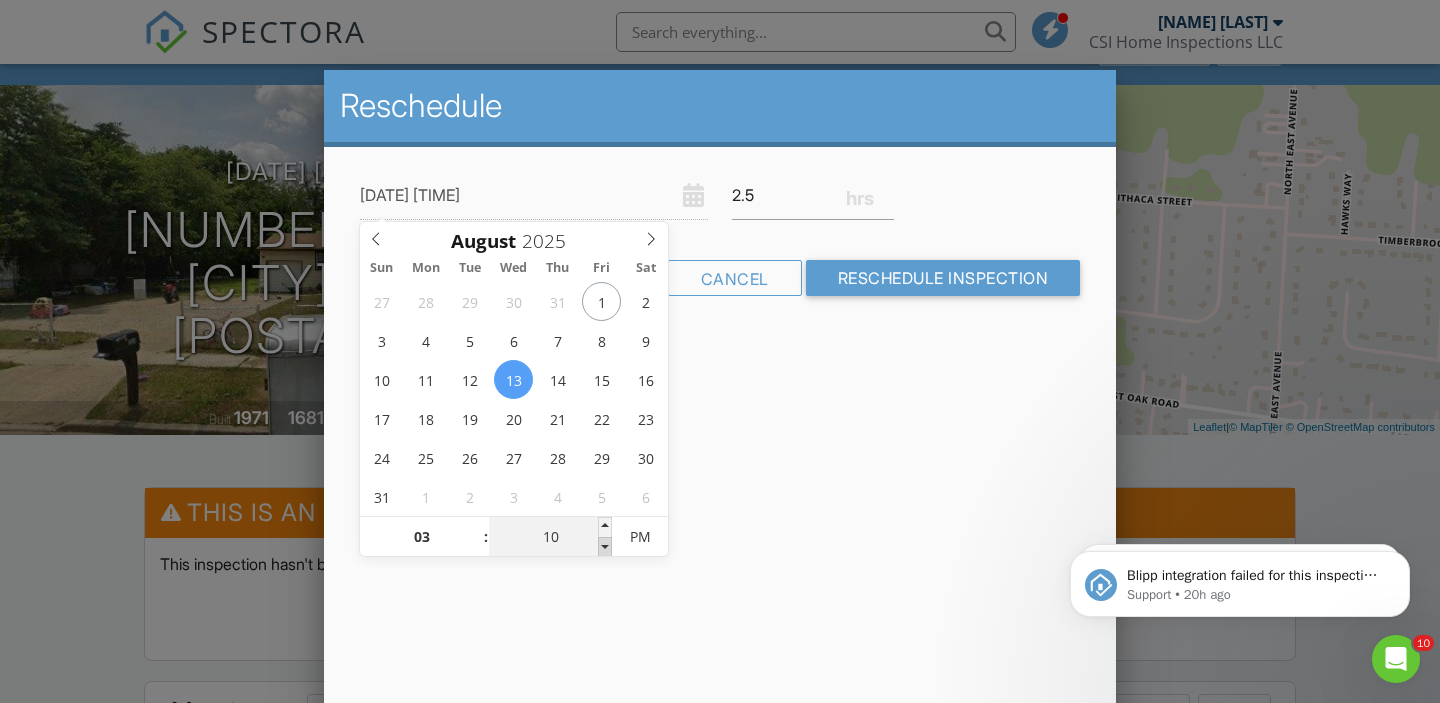 click at bounding box center (605, 547) 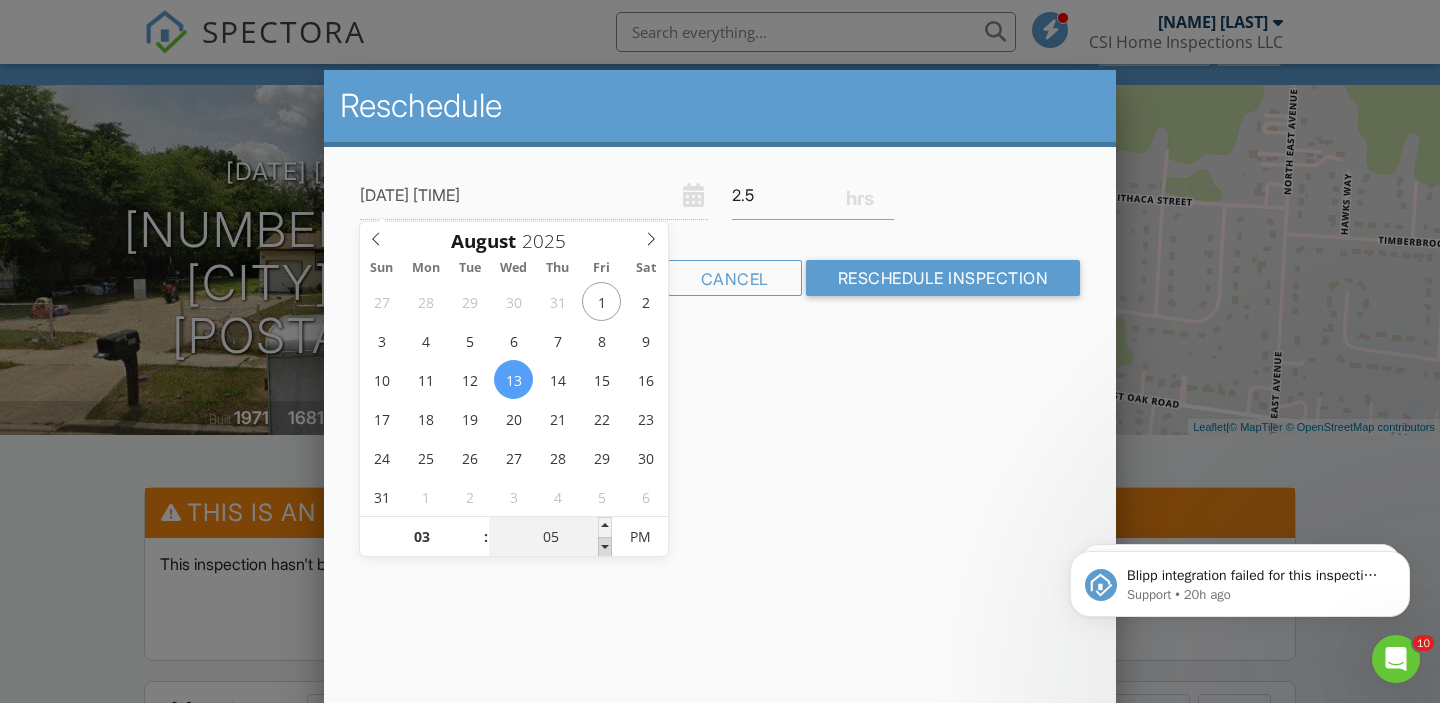 click at bounding box center (605, 547) 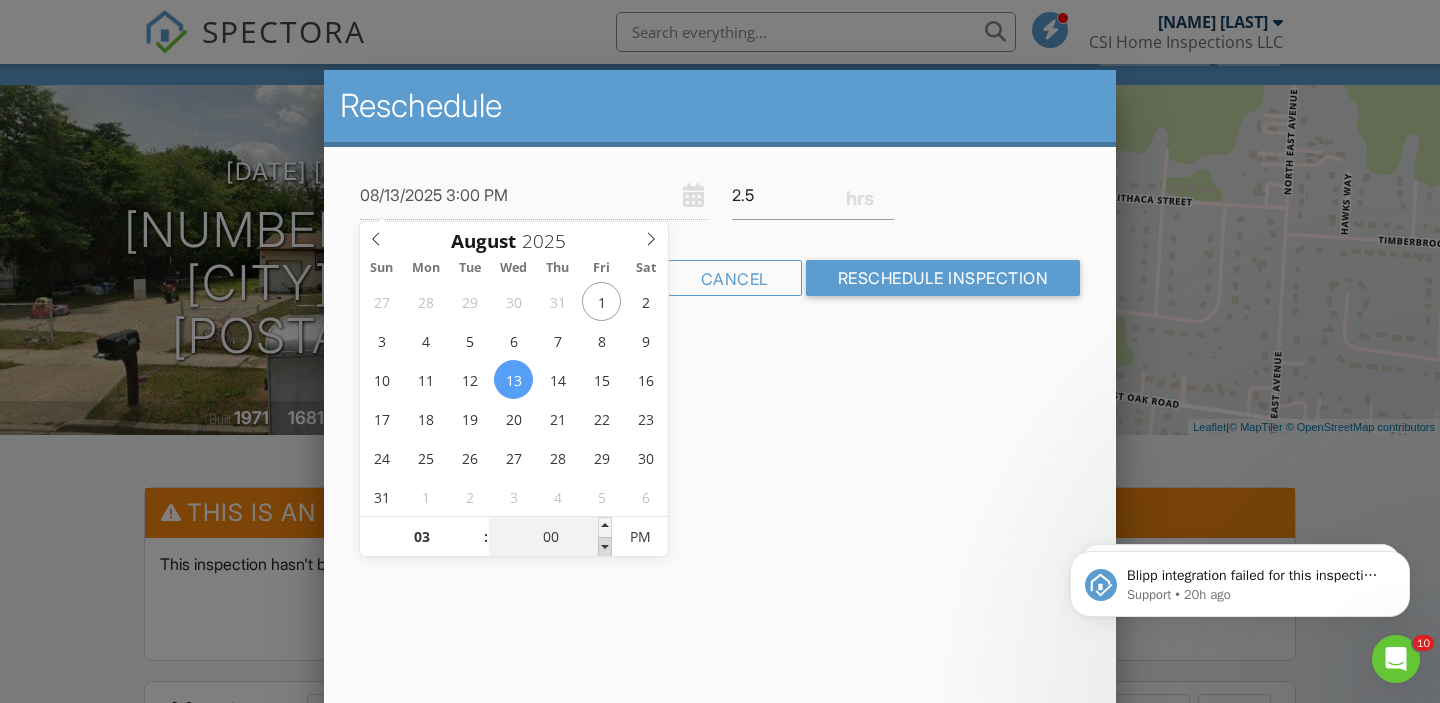 click at bounding box center (605, 547) 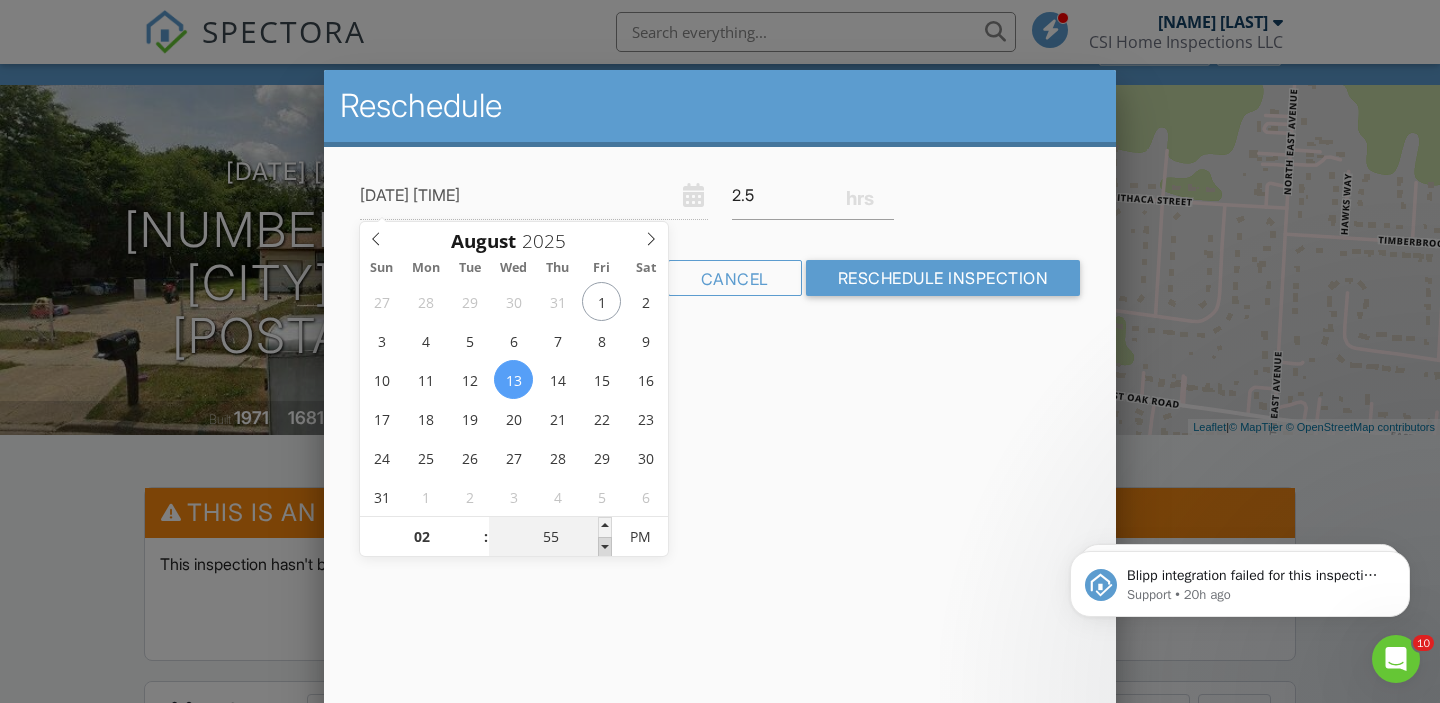 click at bounding box center (605, 547) 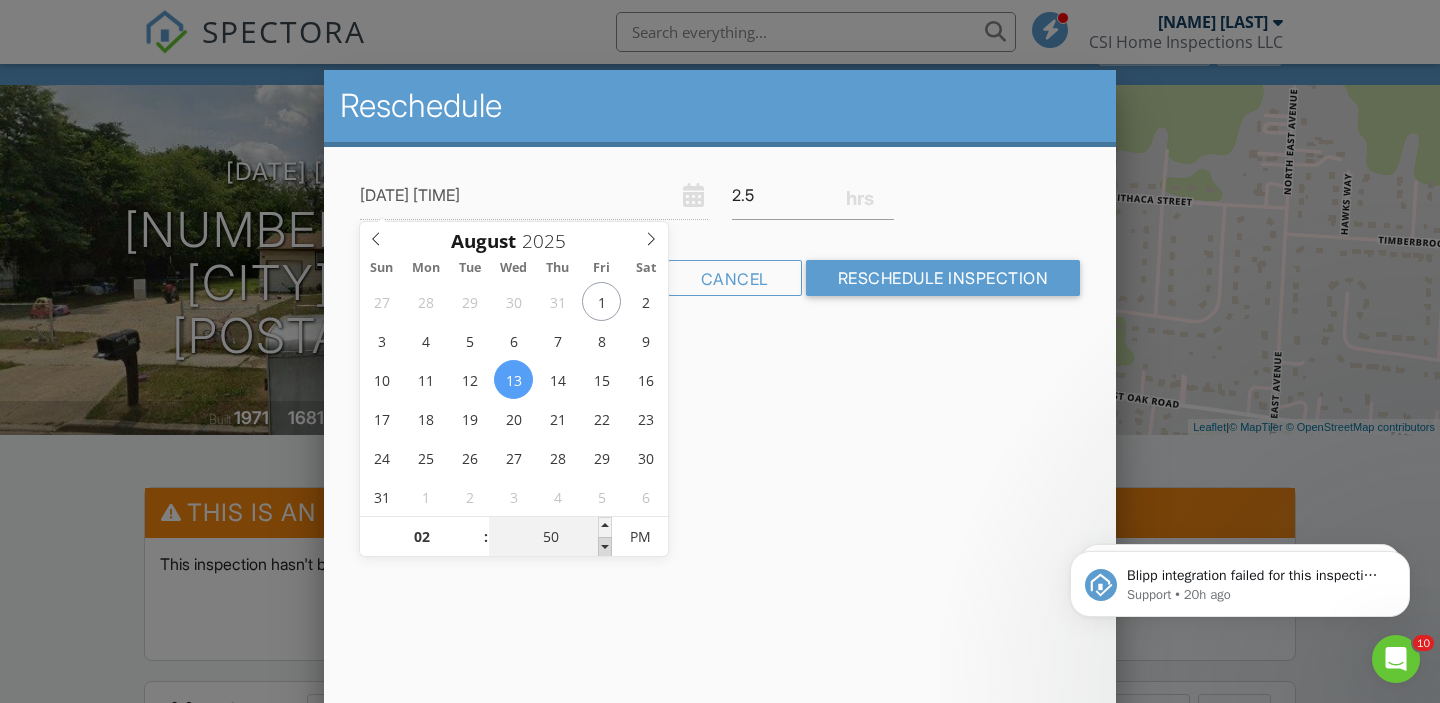 click at bounding box center (605, 547) 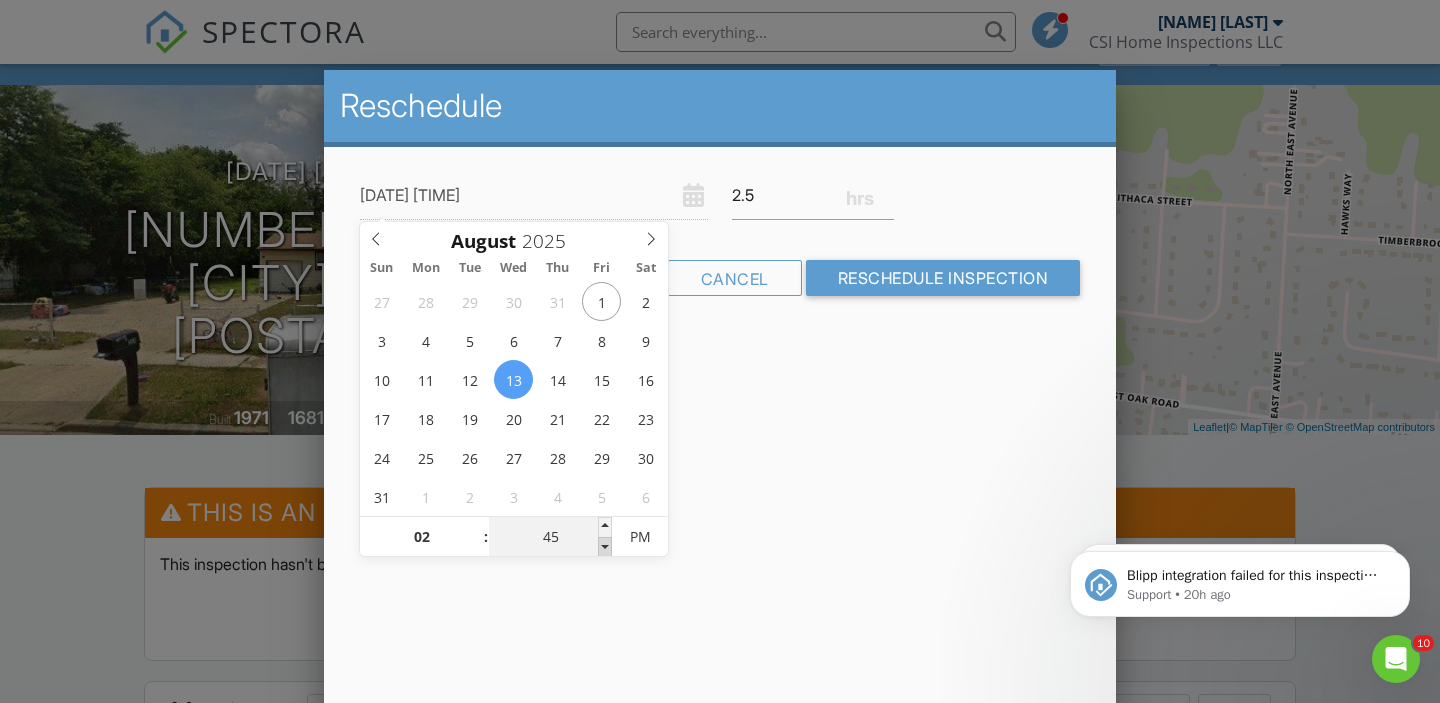 click at bounding box center (605, 547) 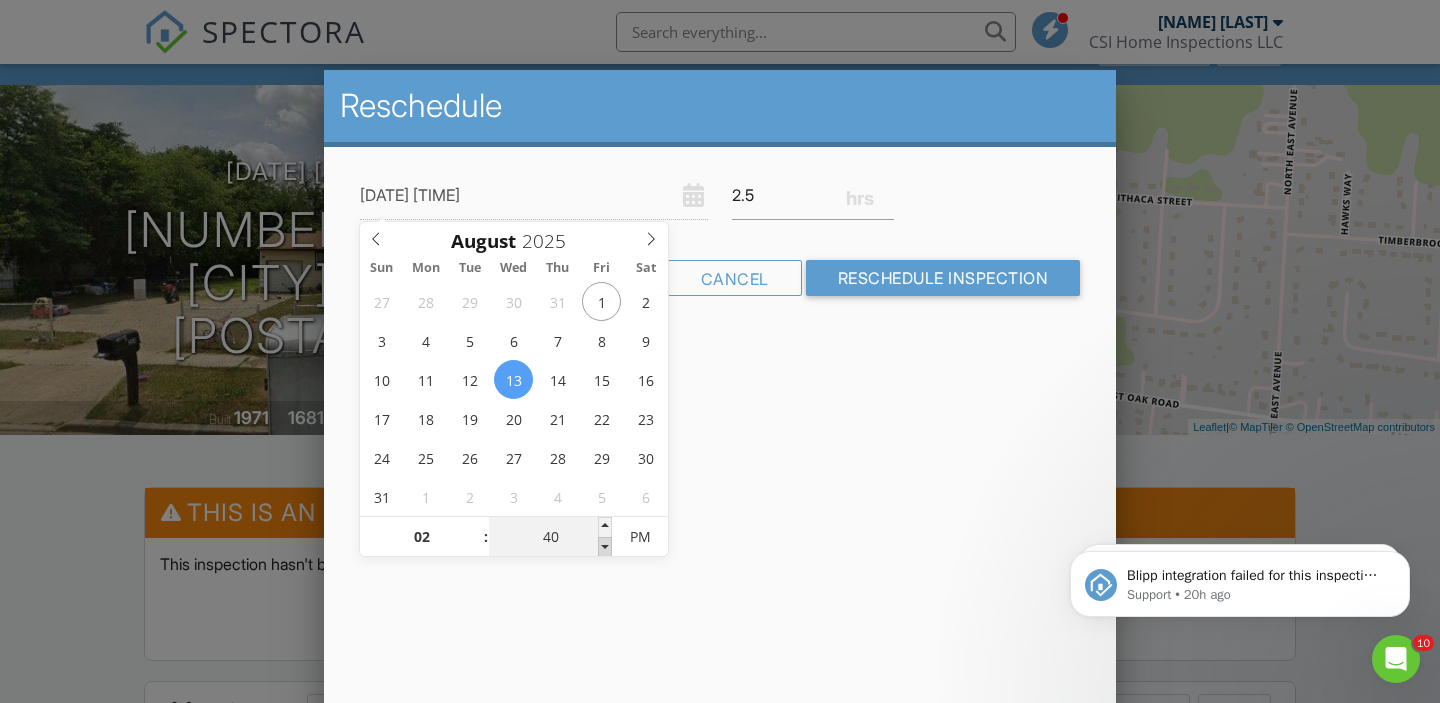 click at bounding box center (605, 547) 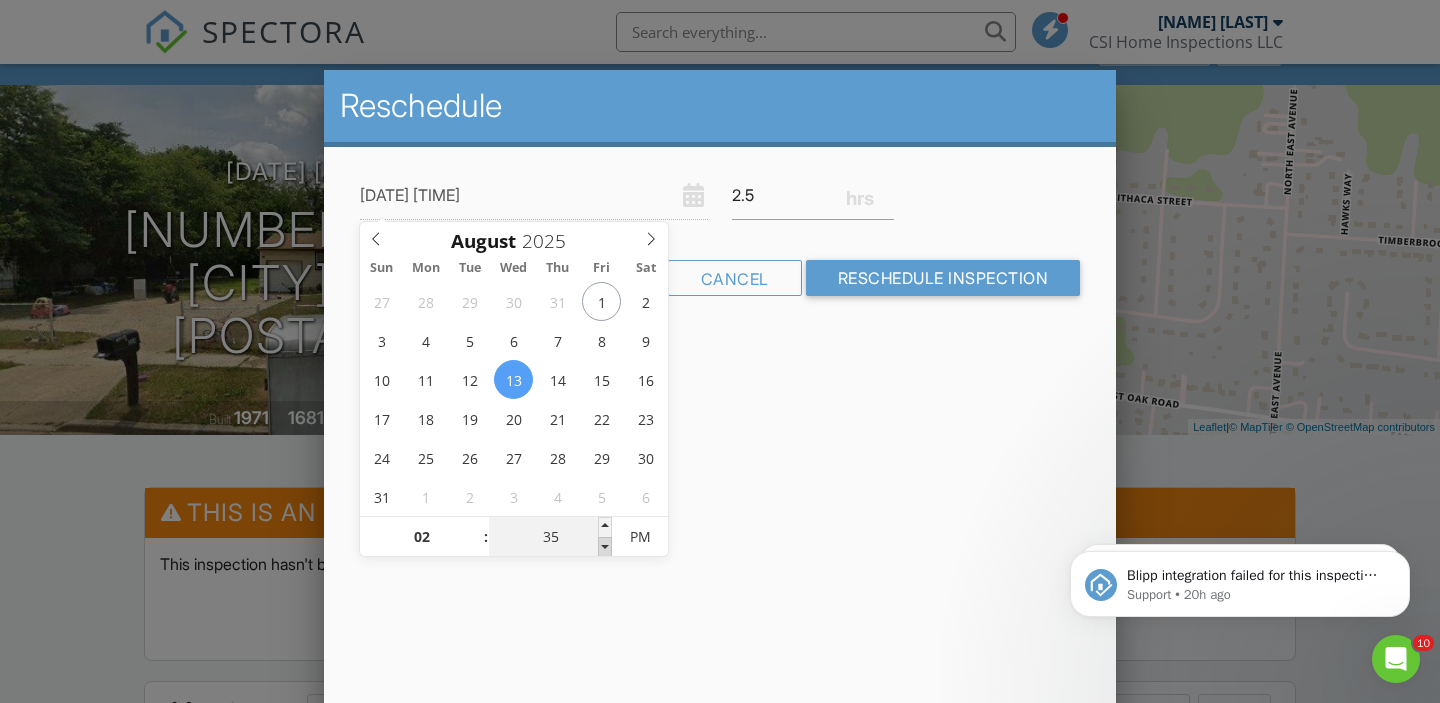 click at bounding box center (605, 547) 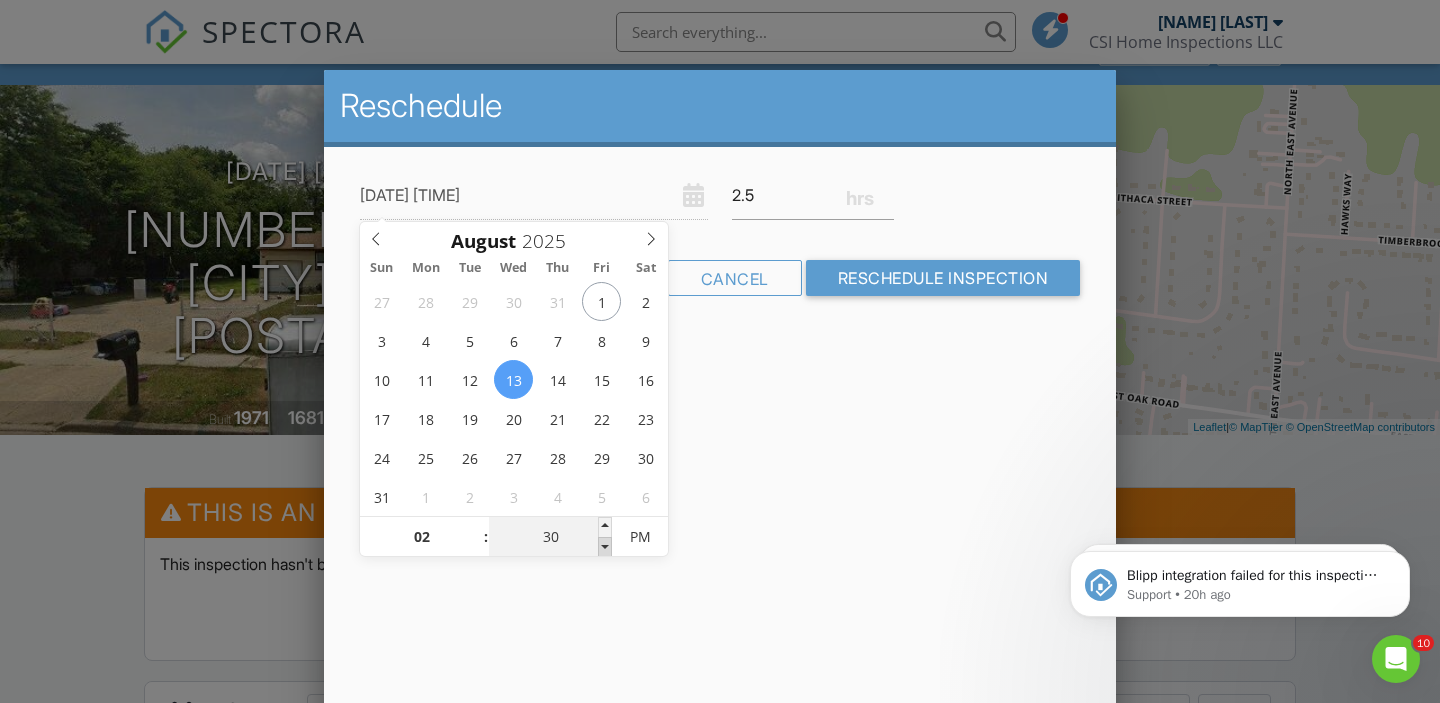click at bounding box center (605, 547) 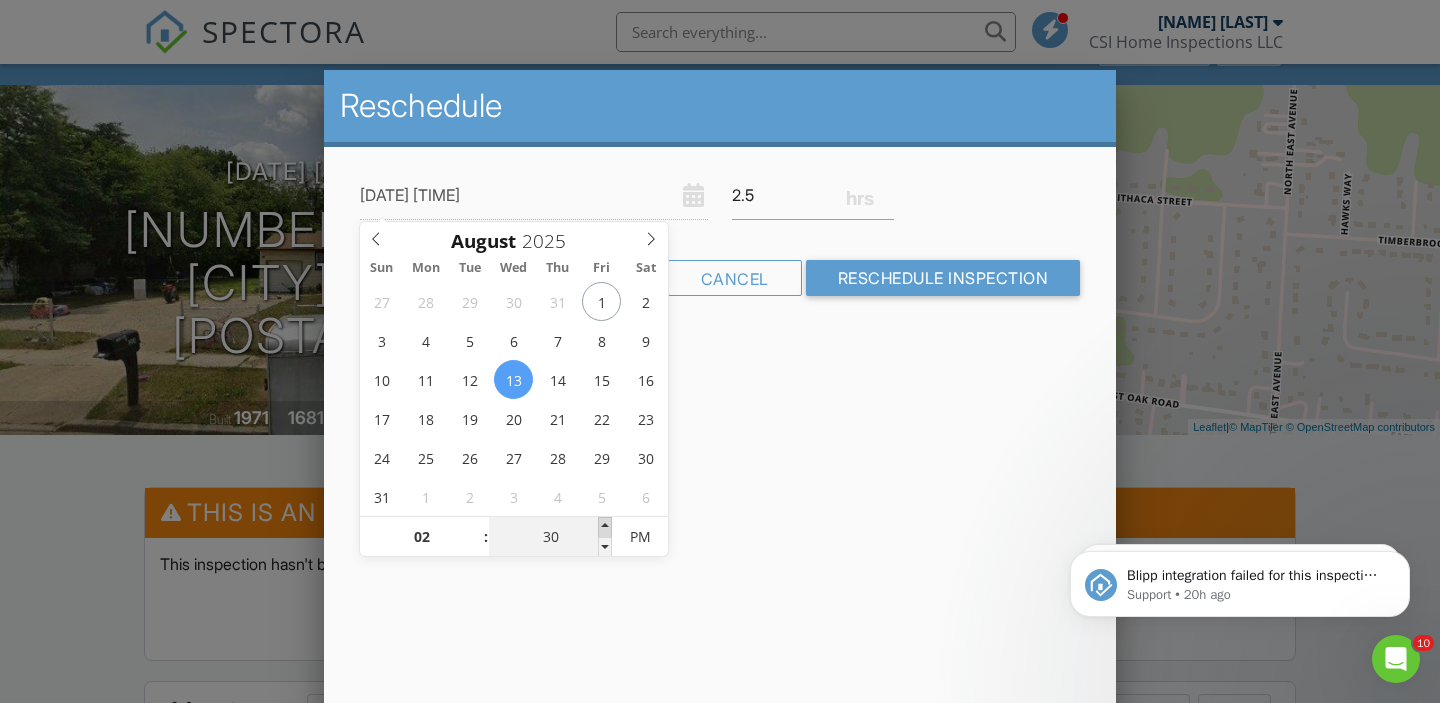 type on "08/13/2025 2:35 PM" 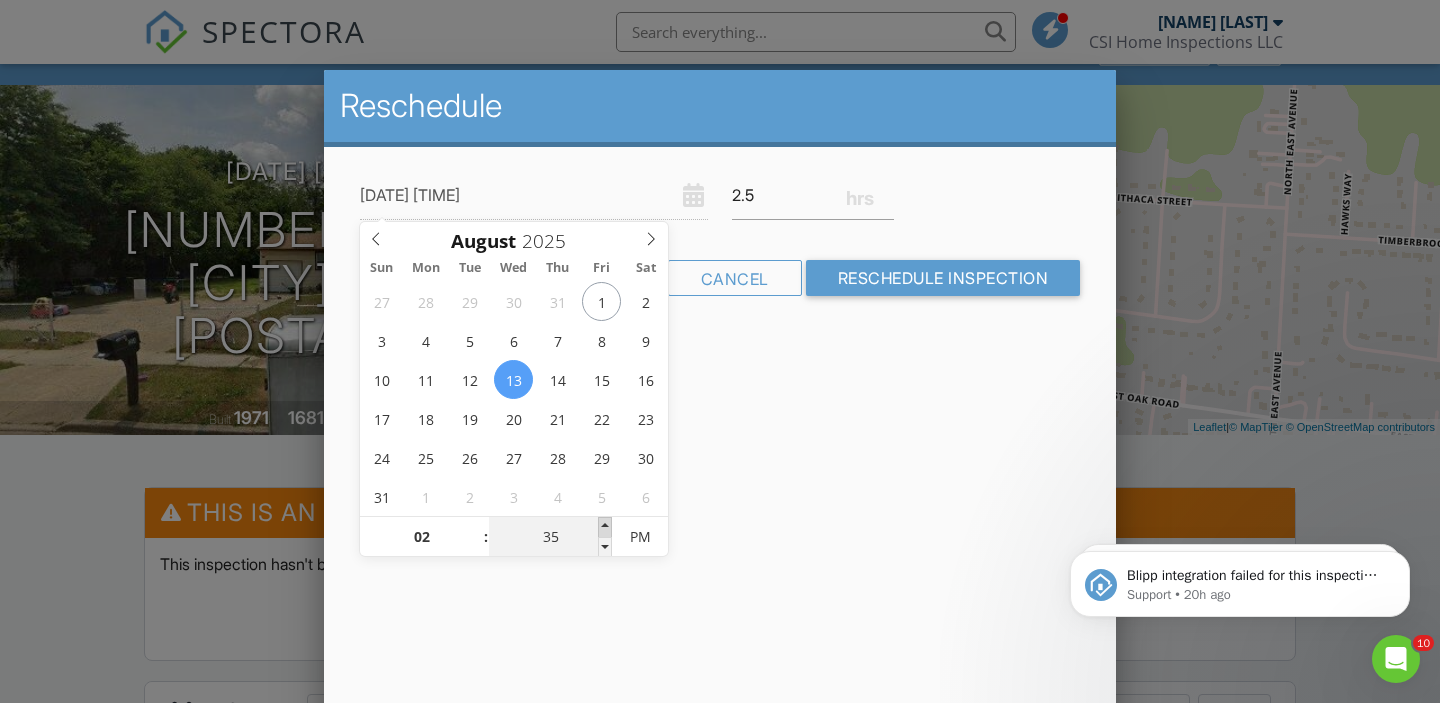 click at bounding box center [605, 527] 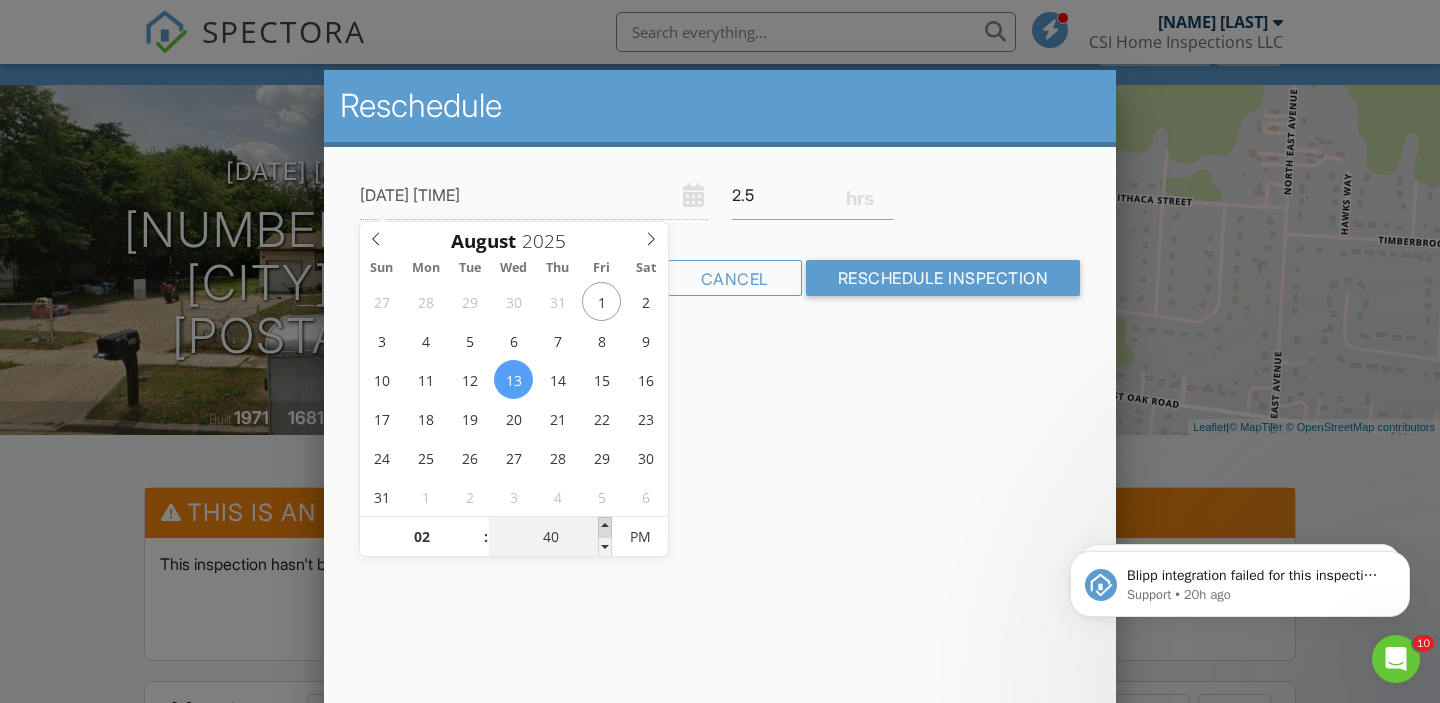 click at bounding box center (605, 527) 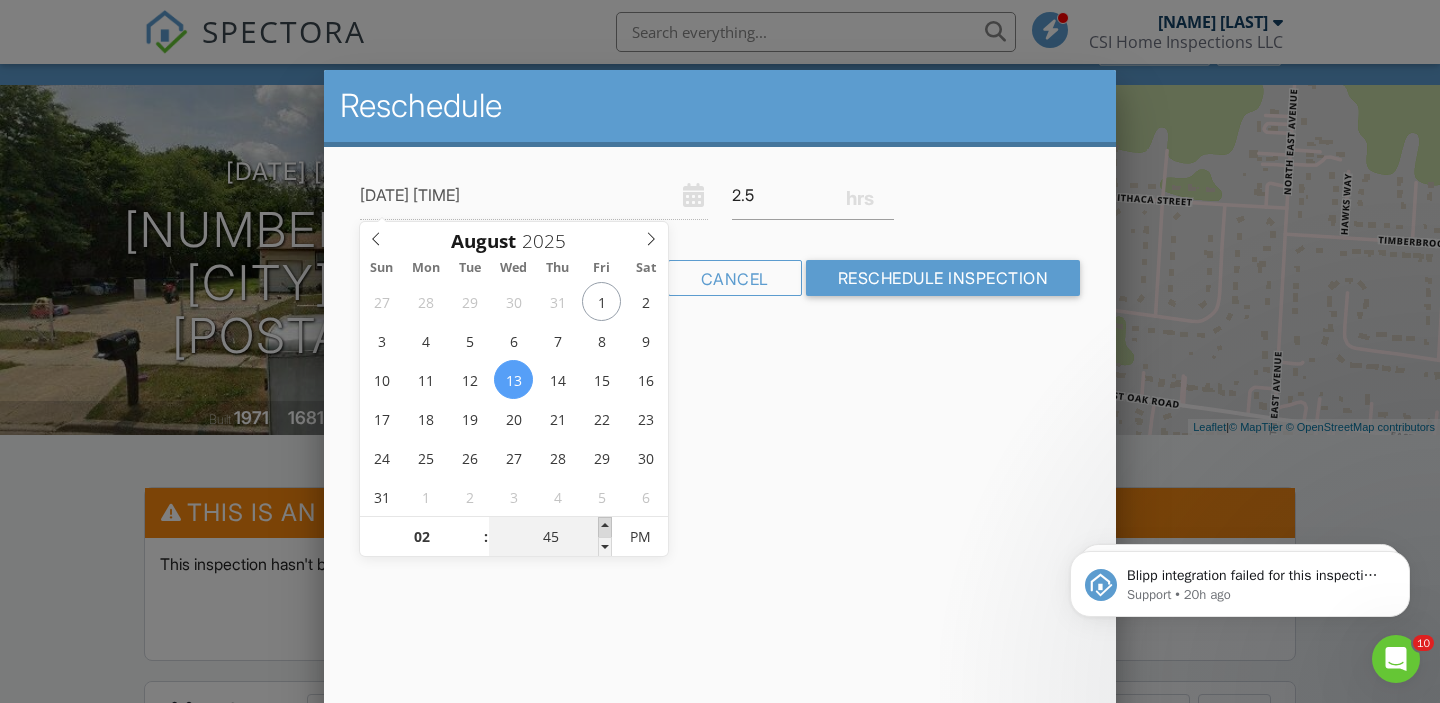 click at bounding box center [605, 527] 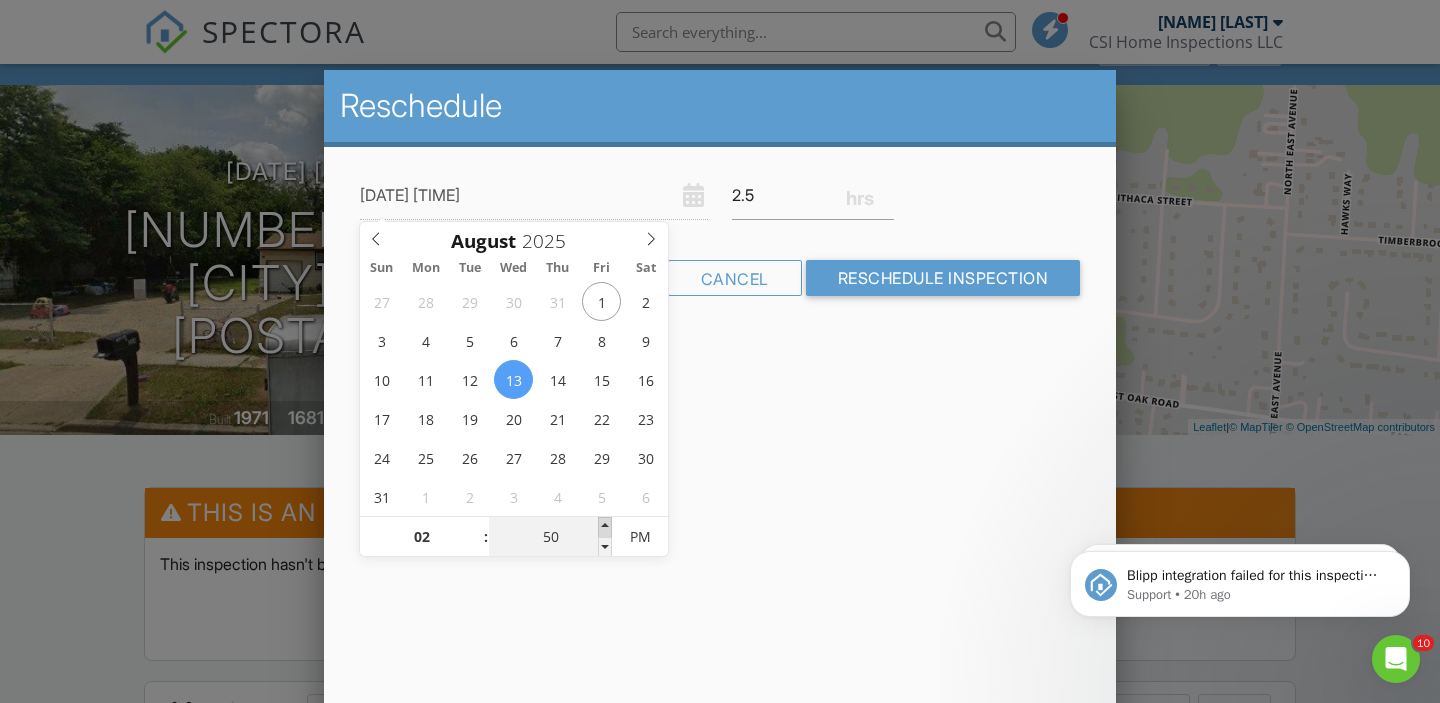 click at bounding box center [605, 527] 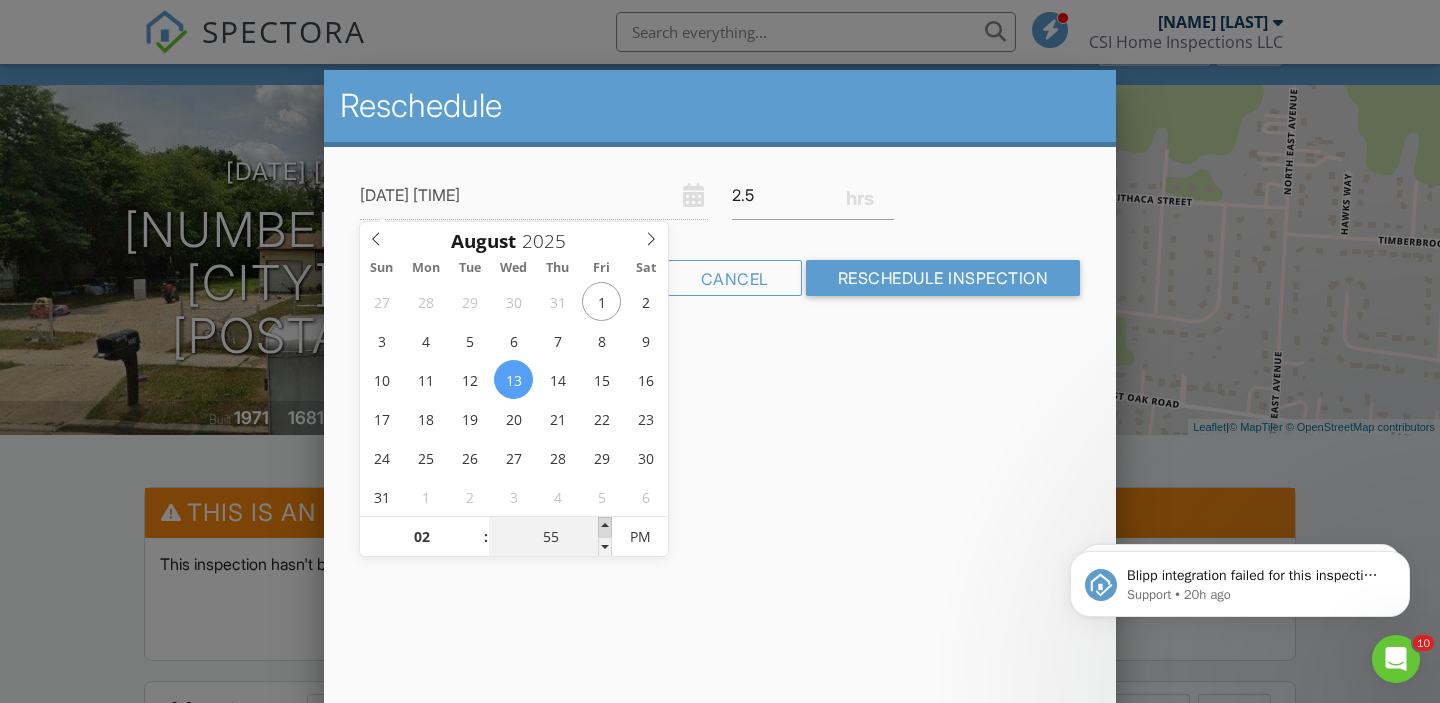 click at bounding box center (605, 527) 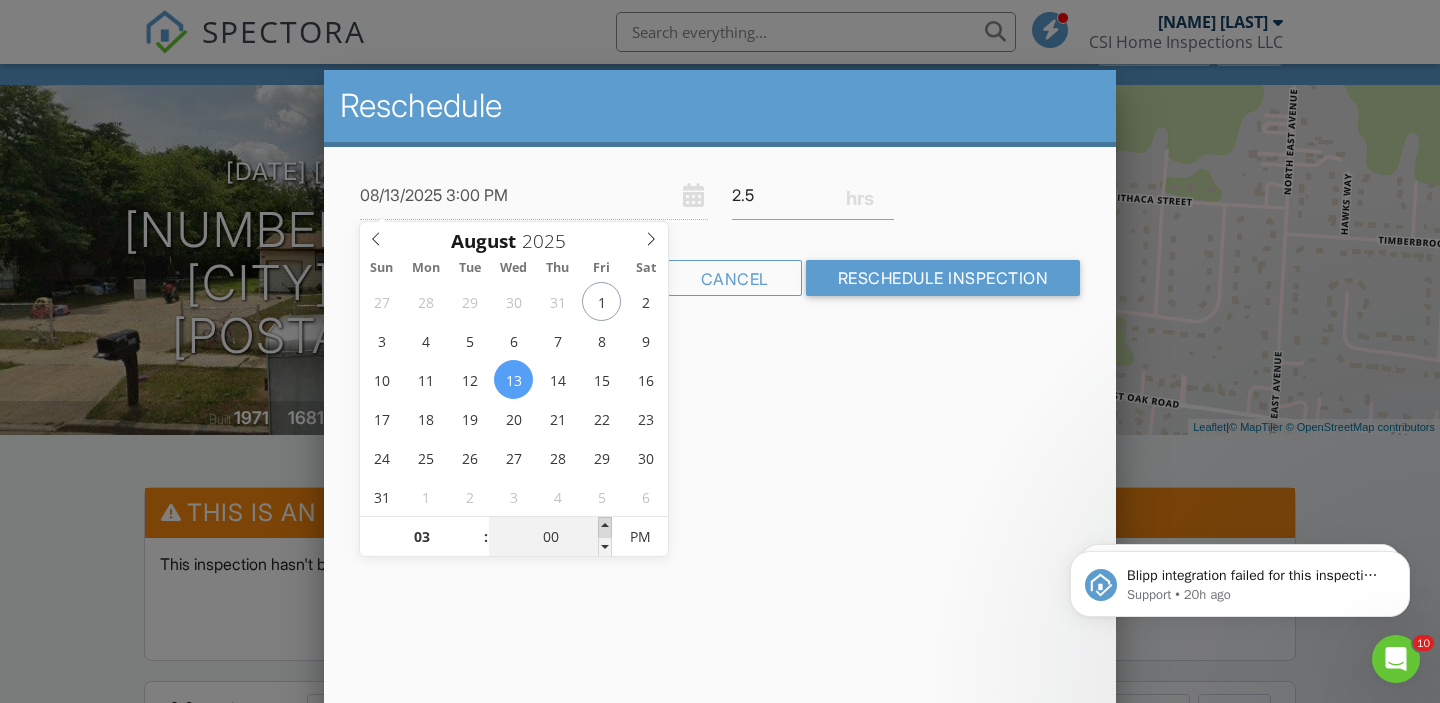 click at bounding box center (605, 527) 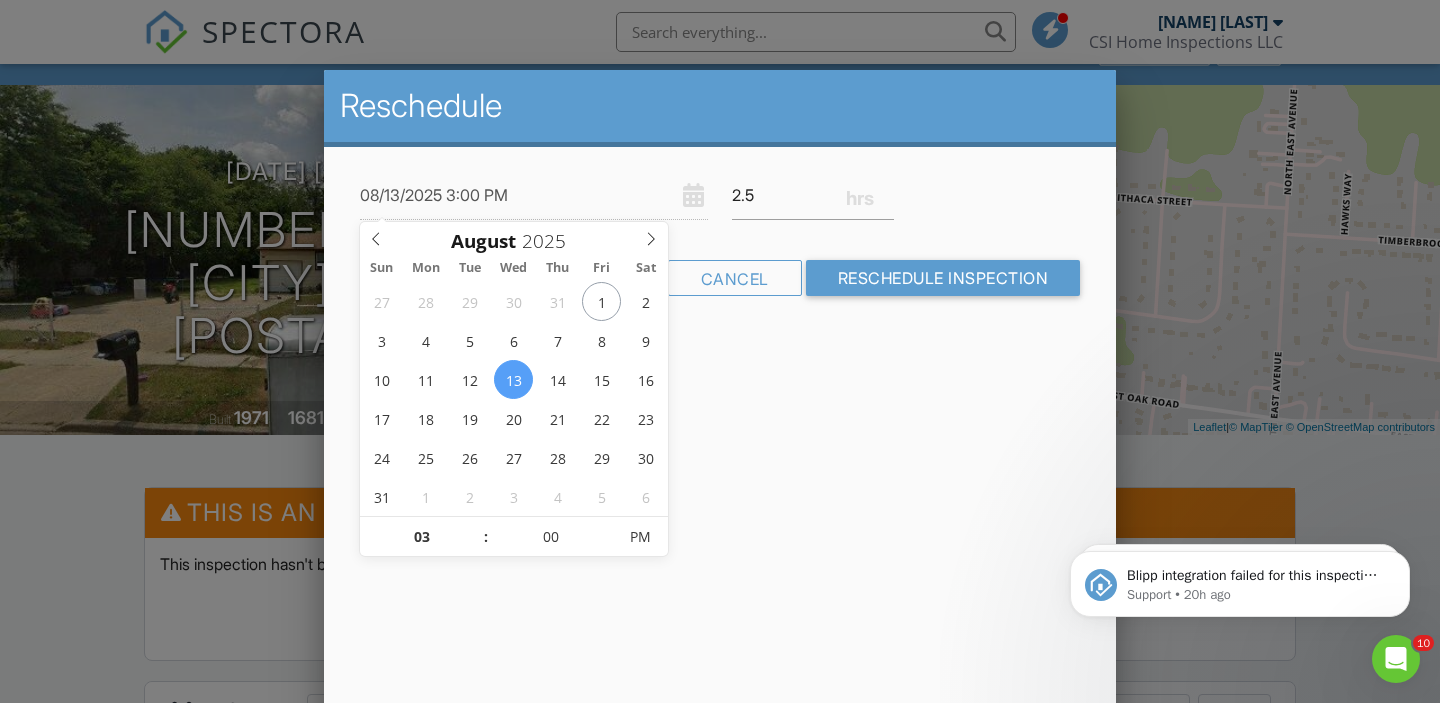 click on "Reschedule
08/13/2025 3:00 PM
2.5
Warning: this date/time is in the past.
Cancel
Reschedule Inspection" at bounding box center (720, 420) 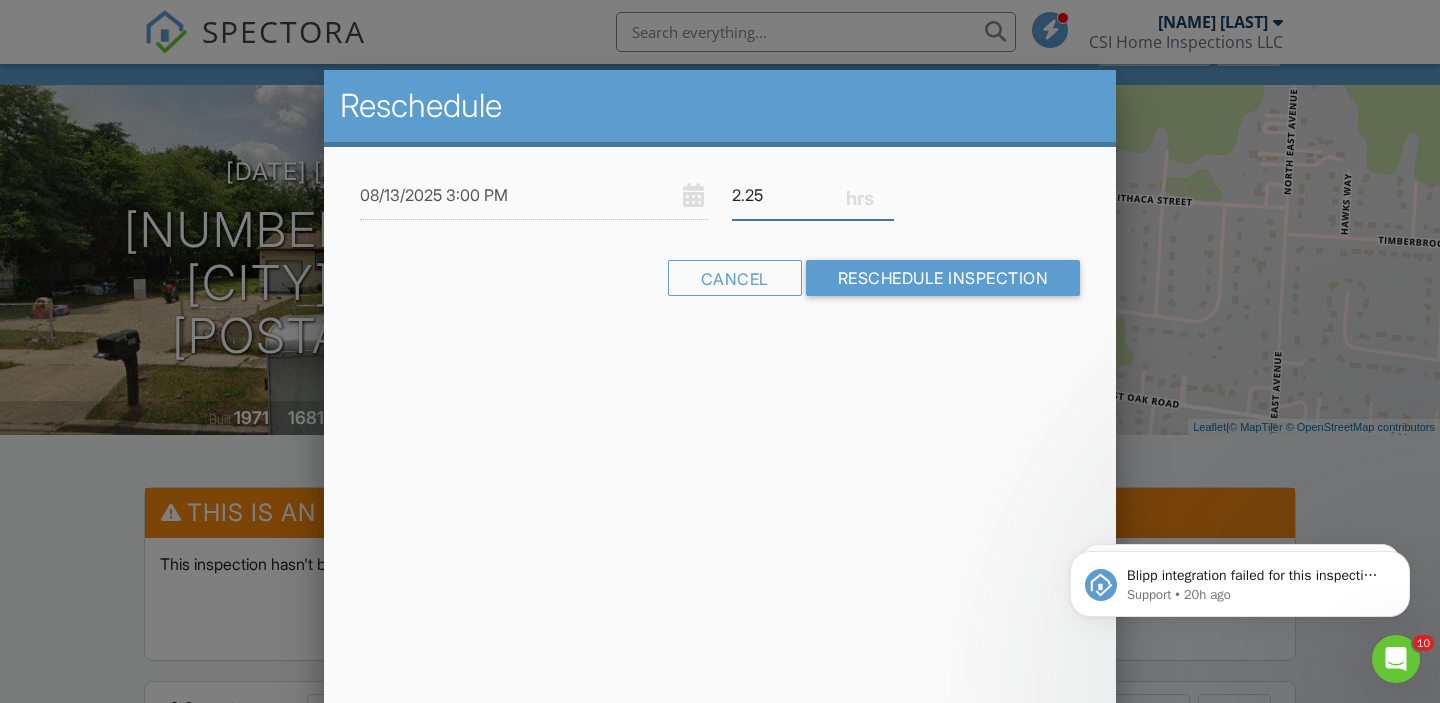click on "2.25" at bounding box center (813, 195) 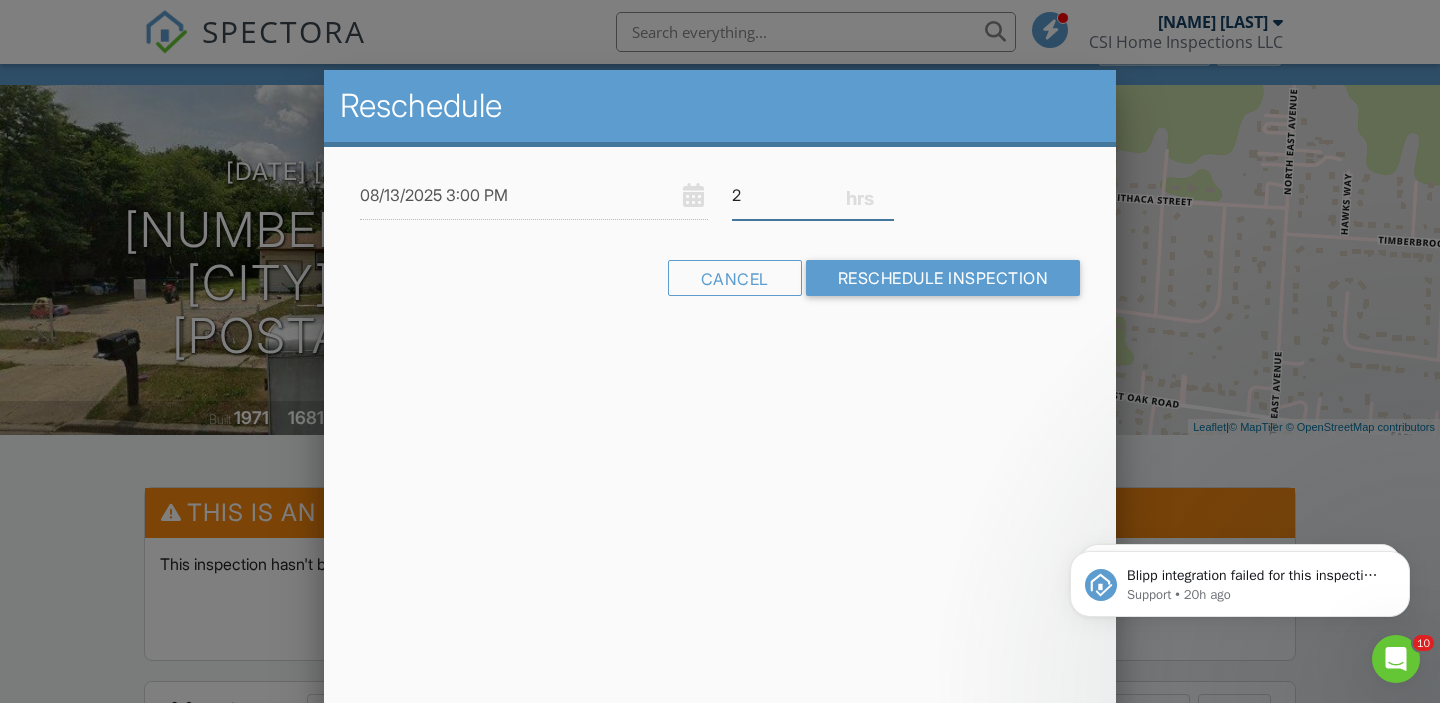 type on "2" 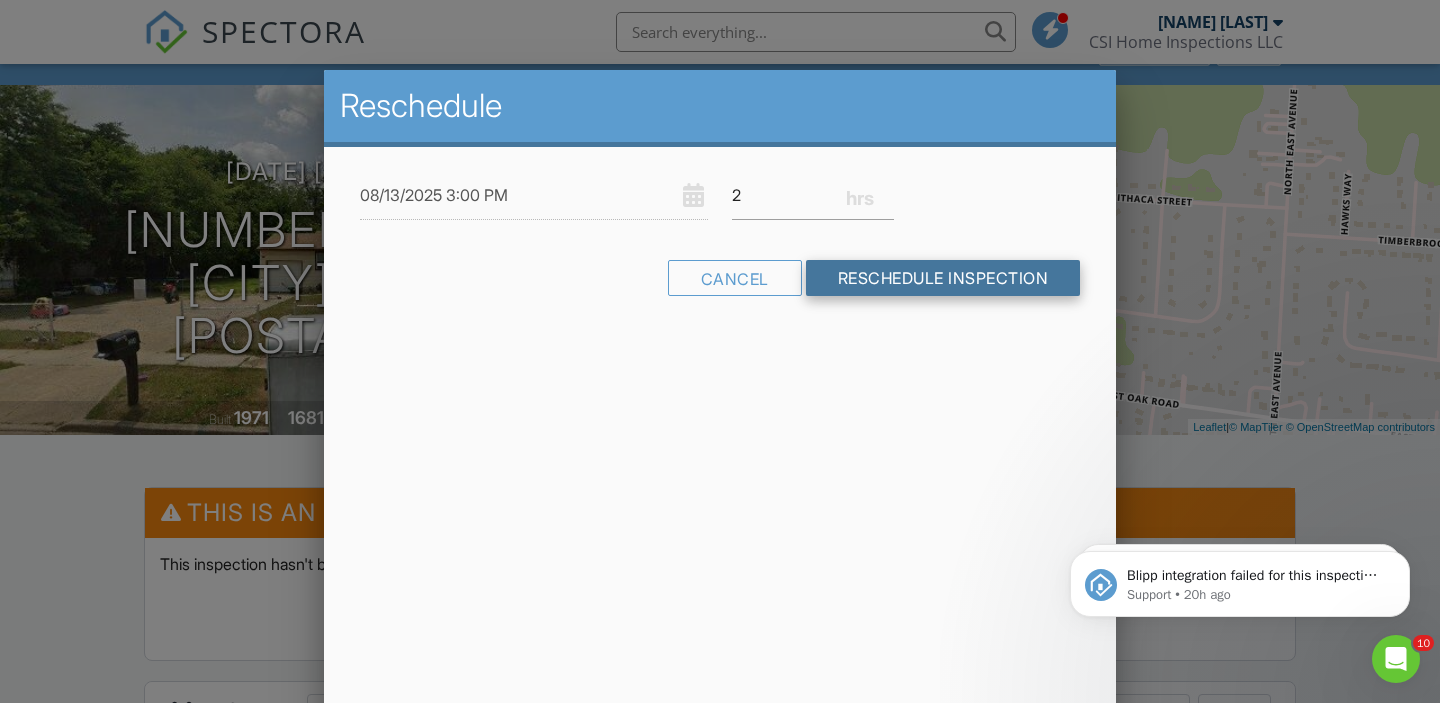 click on "Reschedule Inspection" at bounding box center (943, 278) 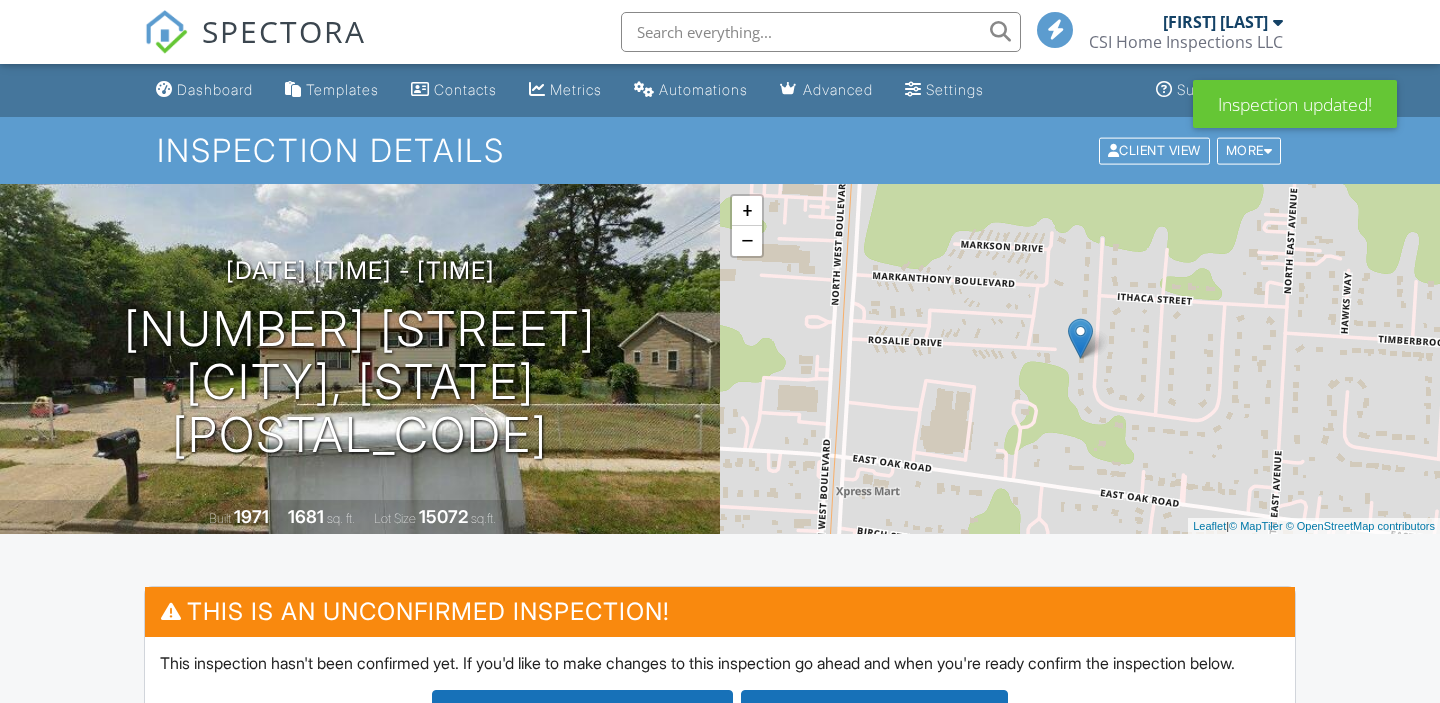 scroll, scrollTop: 0, scrollLeft: 0, axis: both 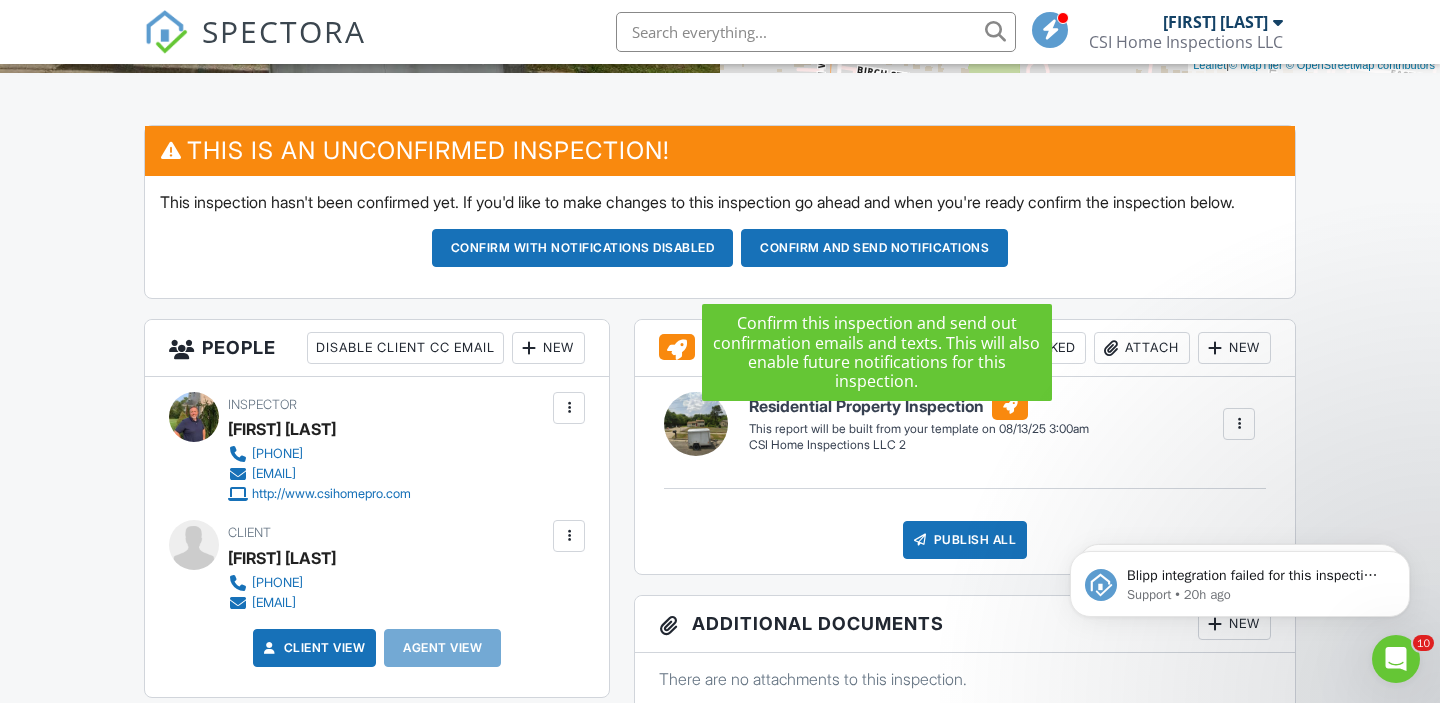 click on "Confirm and send notifications" at bounding box center (583, 248) 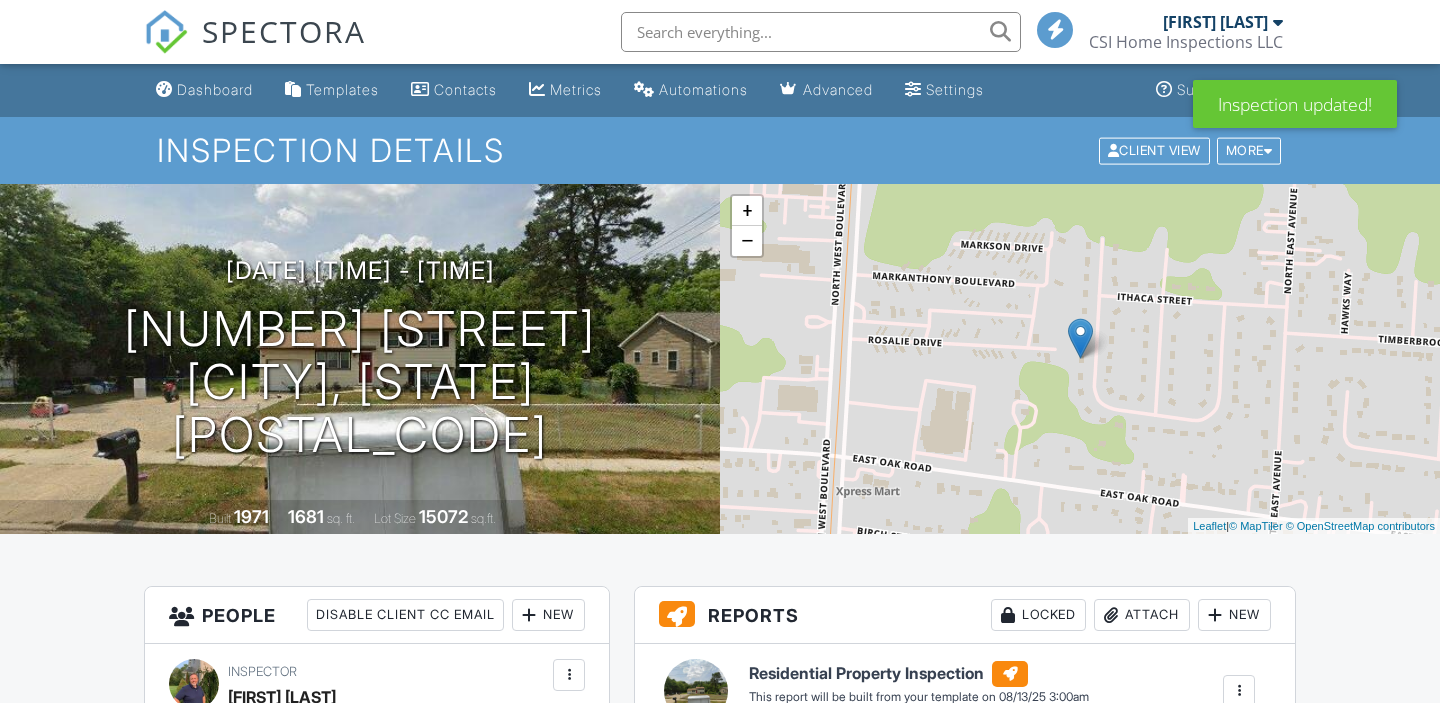 scroll, scrollTop: 0, scrollLeft: 0, axis: both 